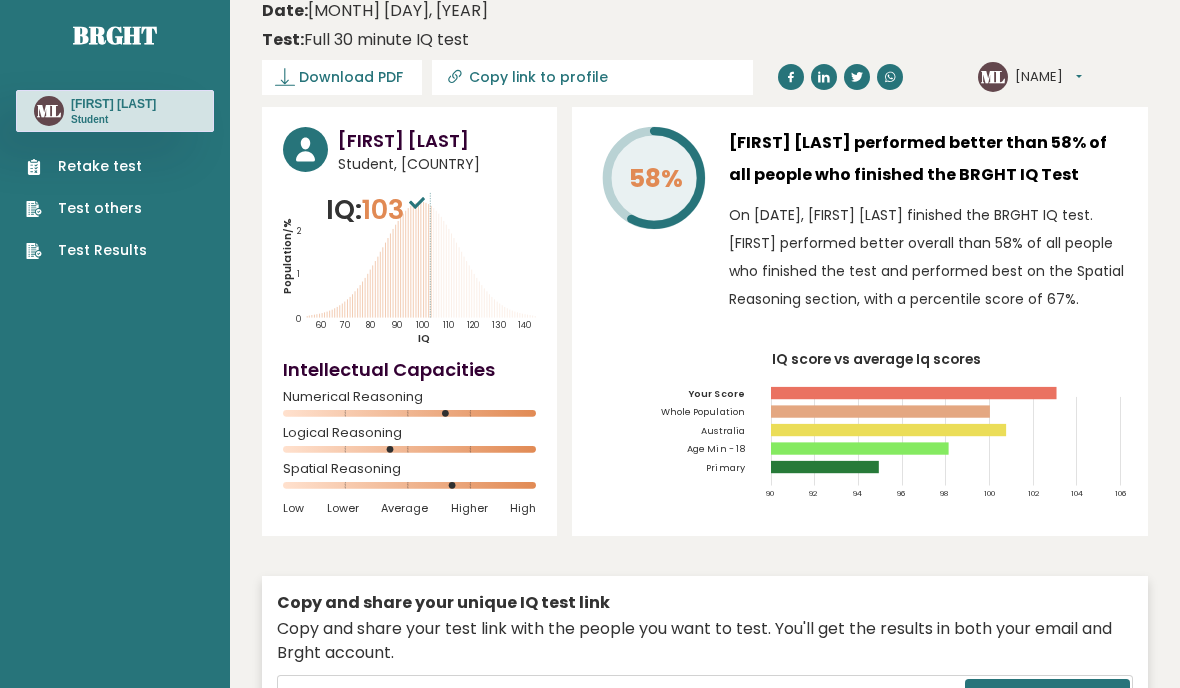 scroll, scrollTop: 0, scrollLeft: 0, axis: both 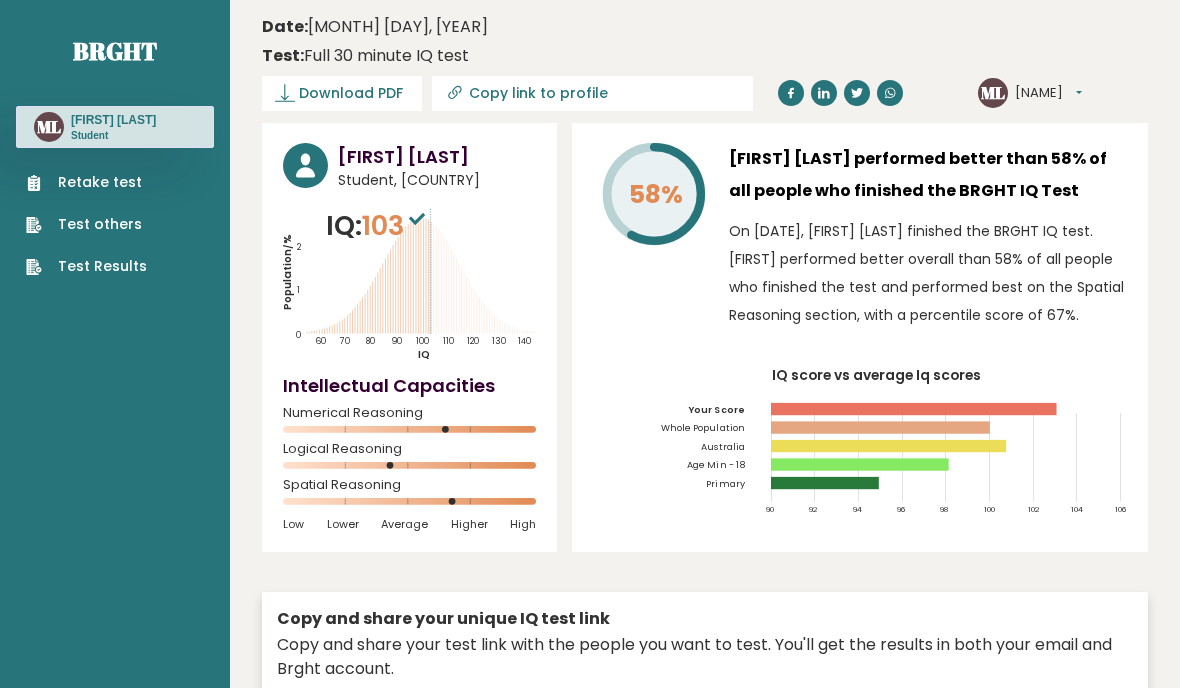 click on "Retake test" at bounding box center (86, 182) 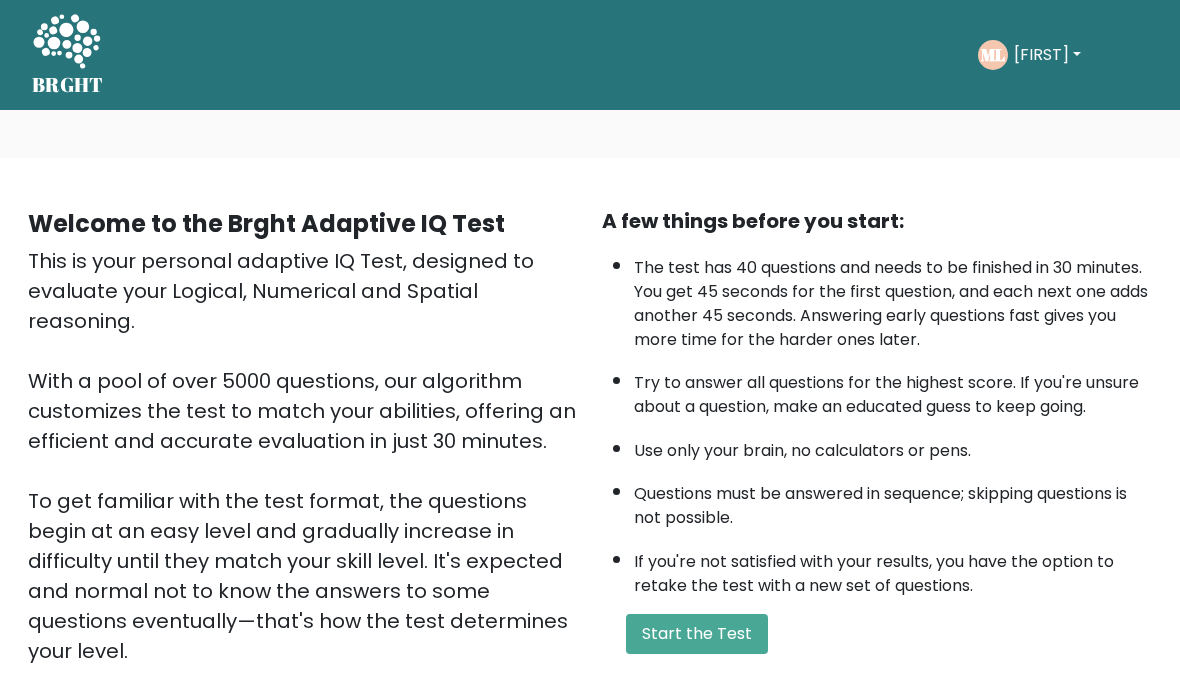 scroll, scrollTop: 0, scrollLeft: 0, axis: both 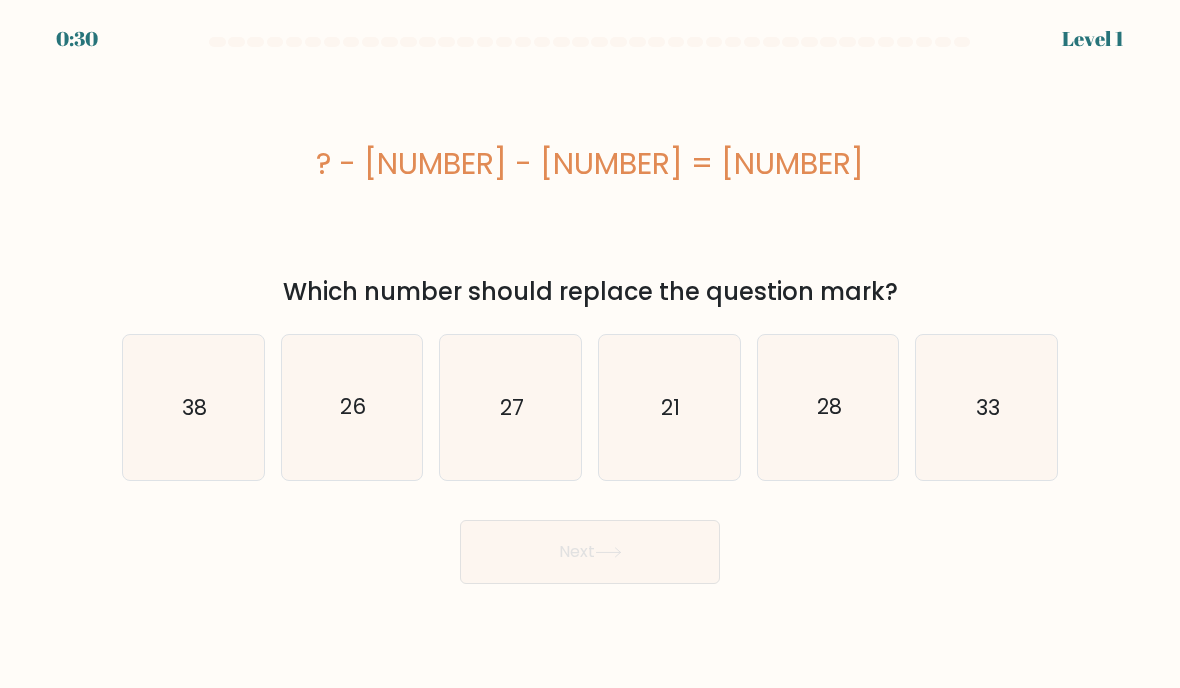 click on "21" at bounding box center (669, 407) 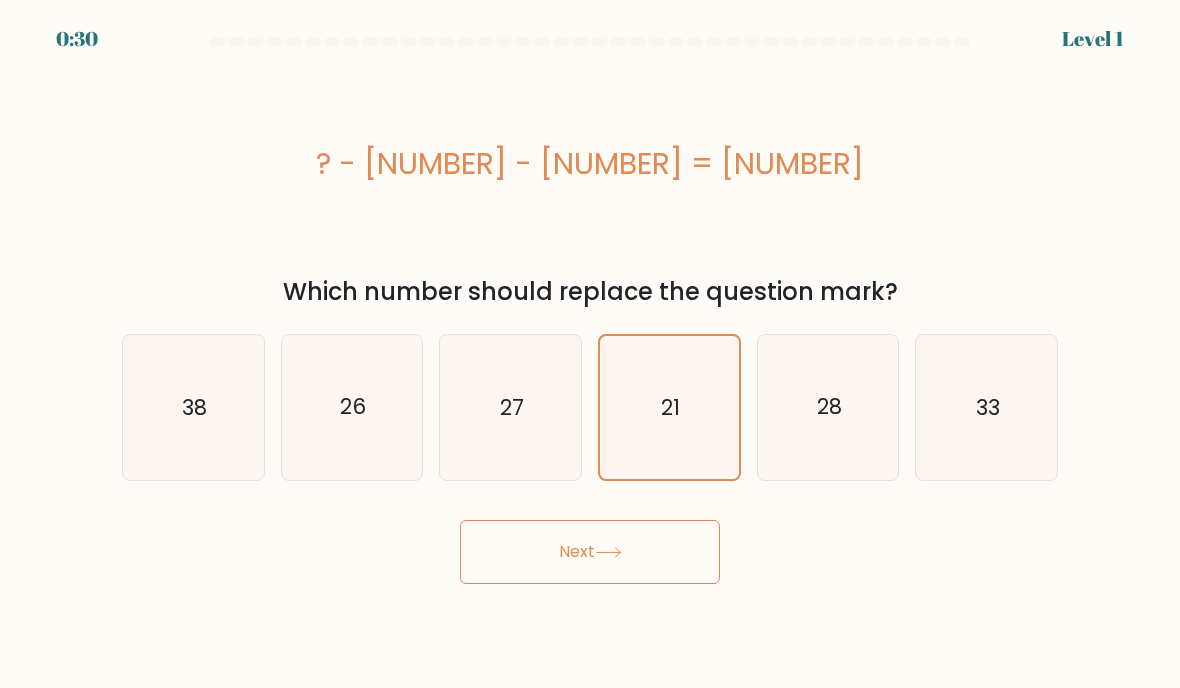 click on "Next" at bounding box center [590, 552] 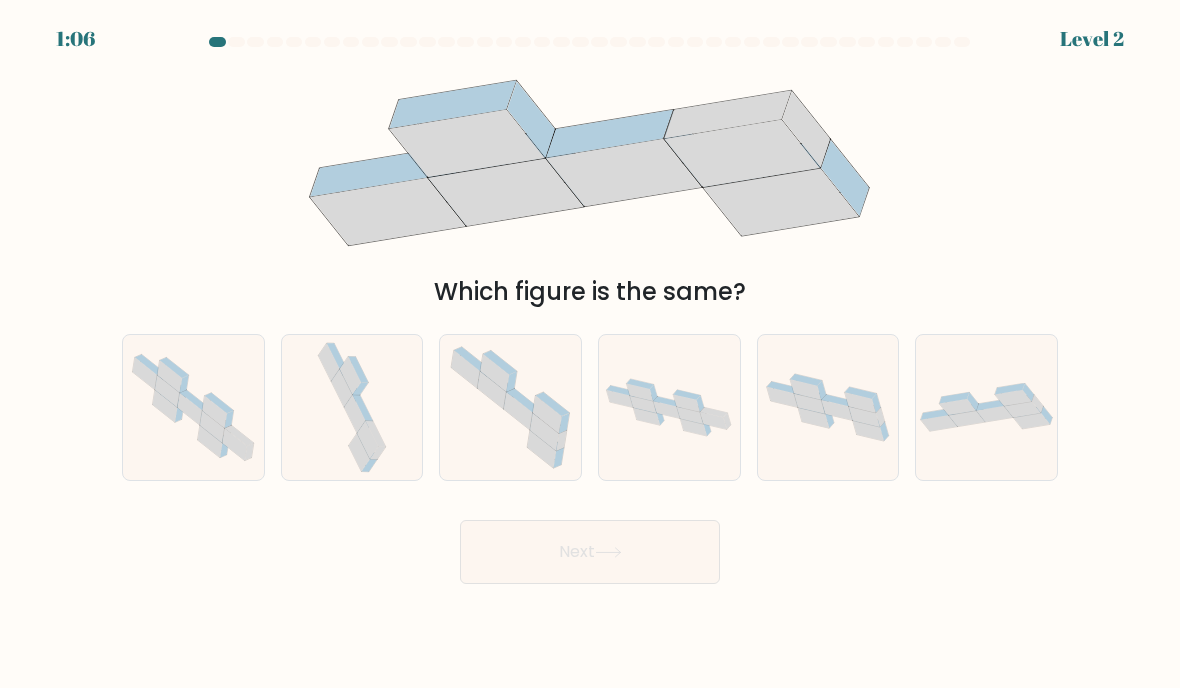 click at bounding box center [367, 440] 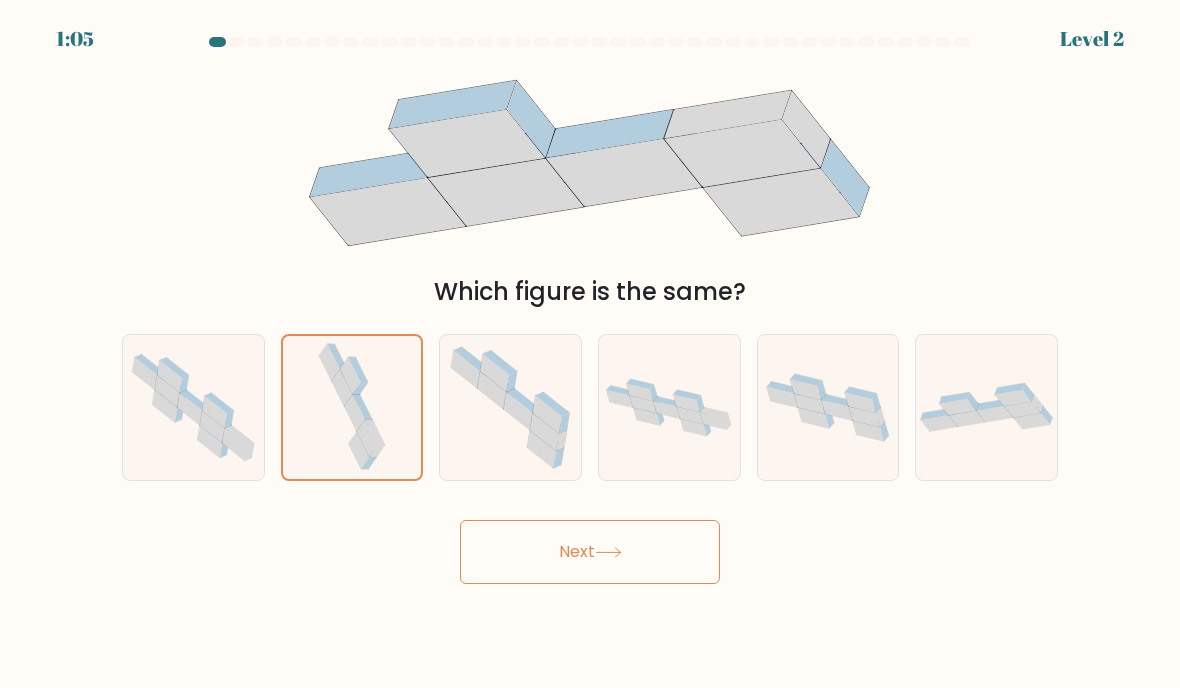 click on "Next" at bounding box center (590, 552) 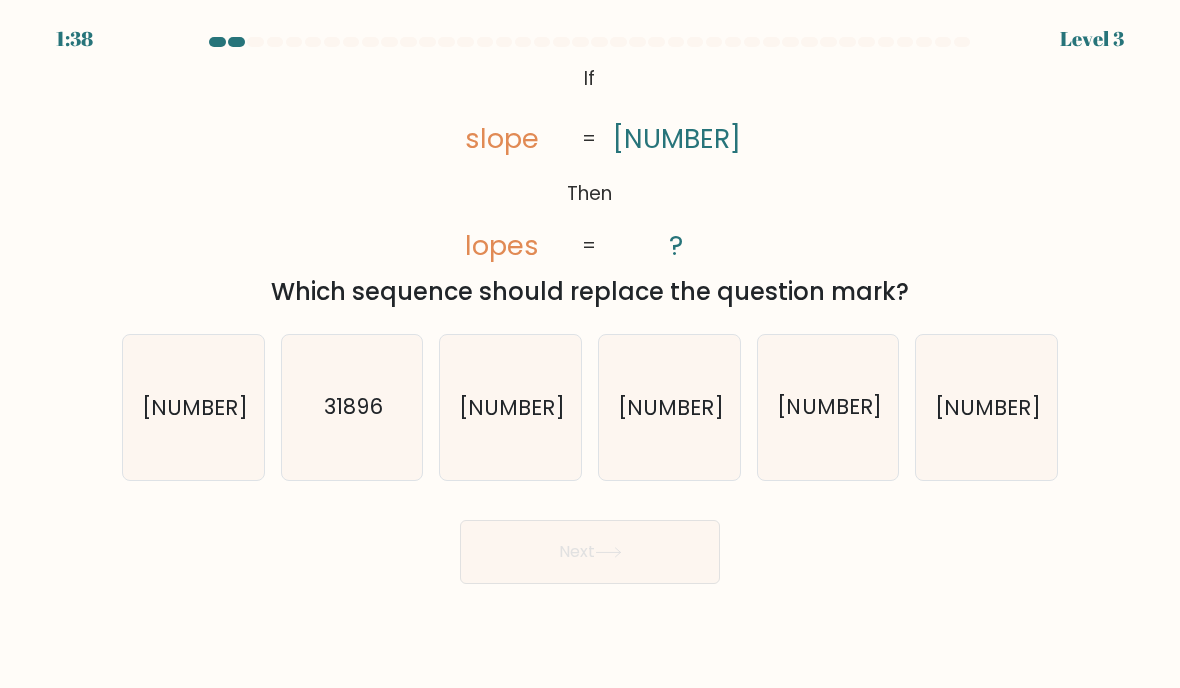 click on "31896" at bounding box center [352, 407] 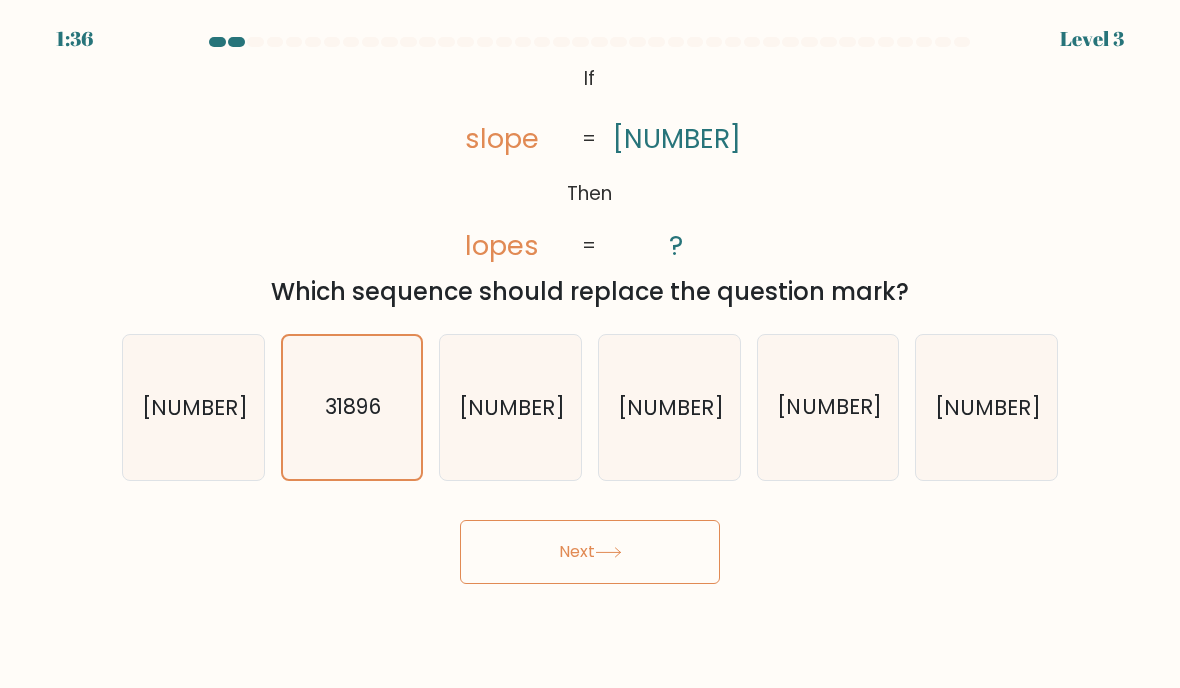 click on "Next" at bounding box center [590, 552] 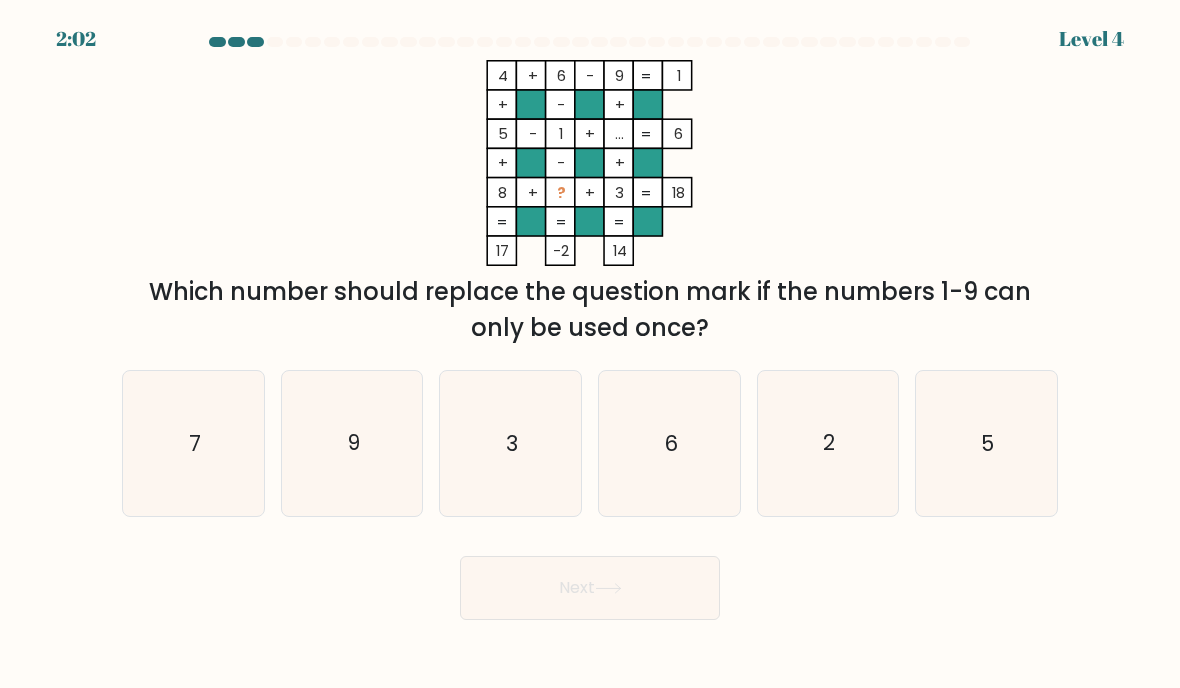 click on "7" at bounding box center [193, 443] 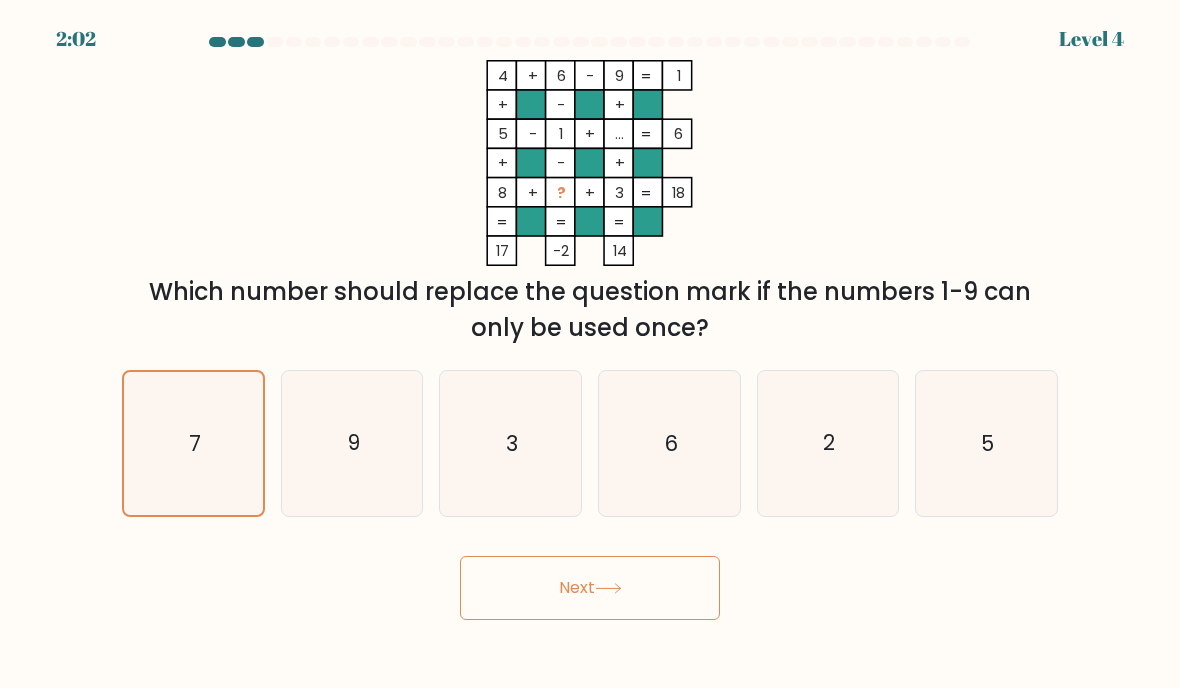 click on "Next" at bounding box center (590, 588) 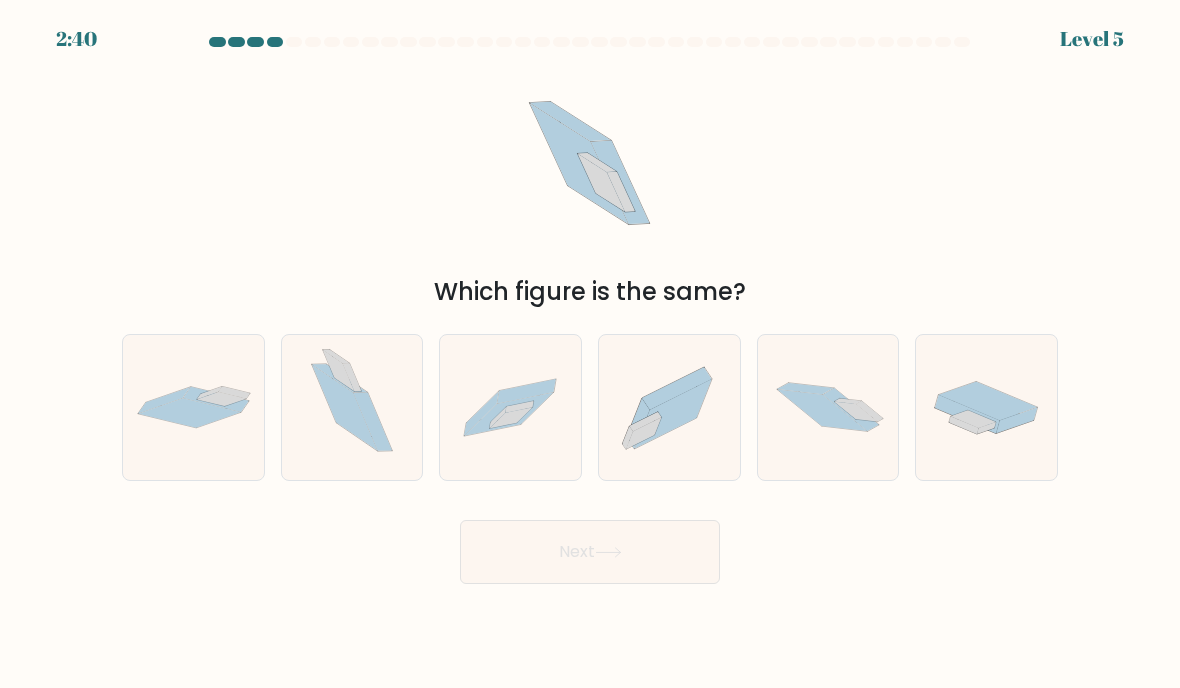 click at bounding box center [673, 413] 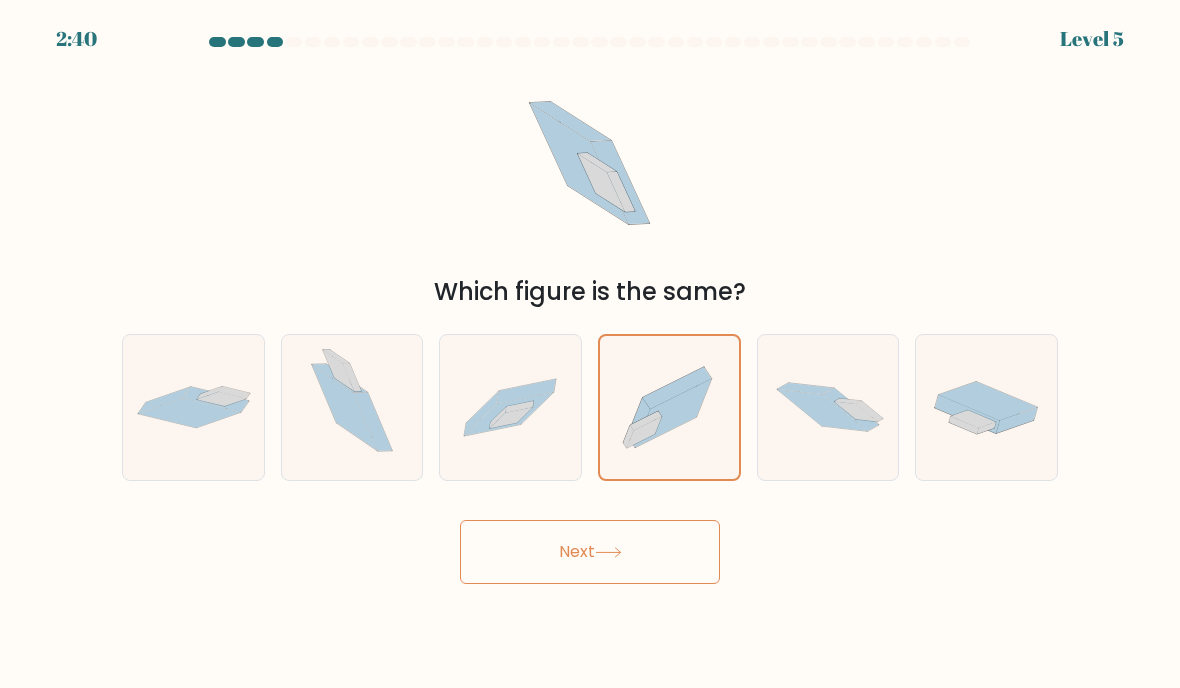 click on "Next" at bounding box center [590, 552] 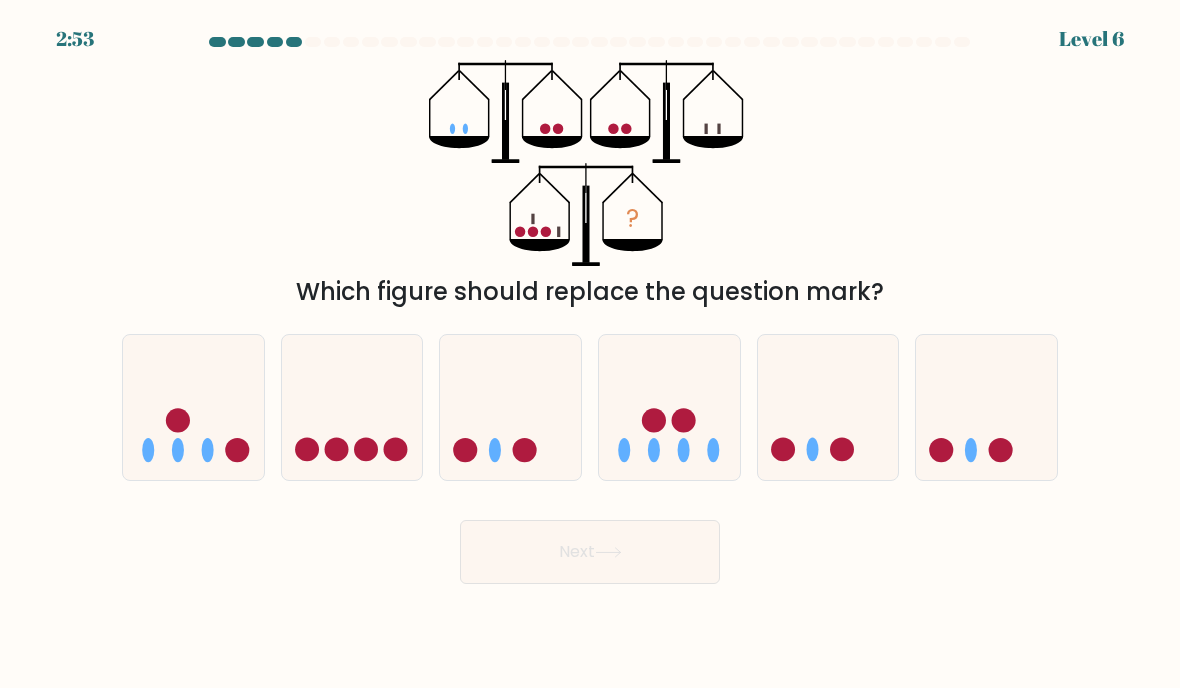 click at bounding box center [193, 407] 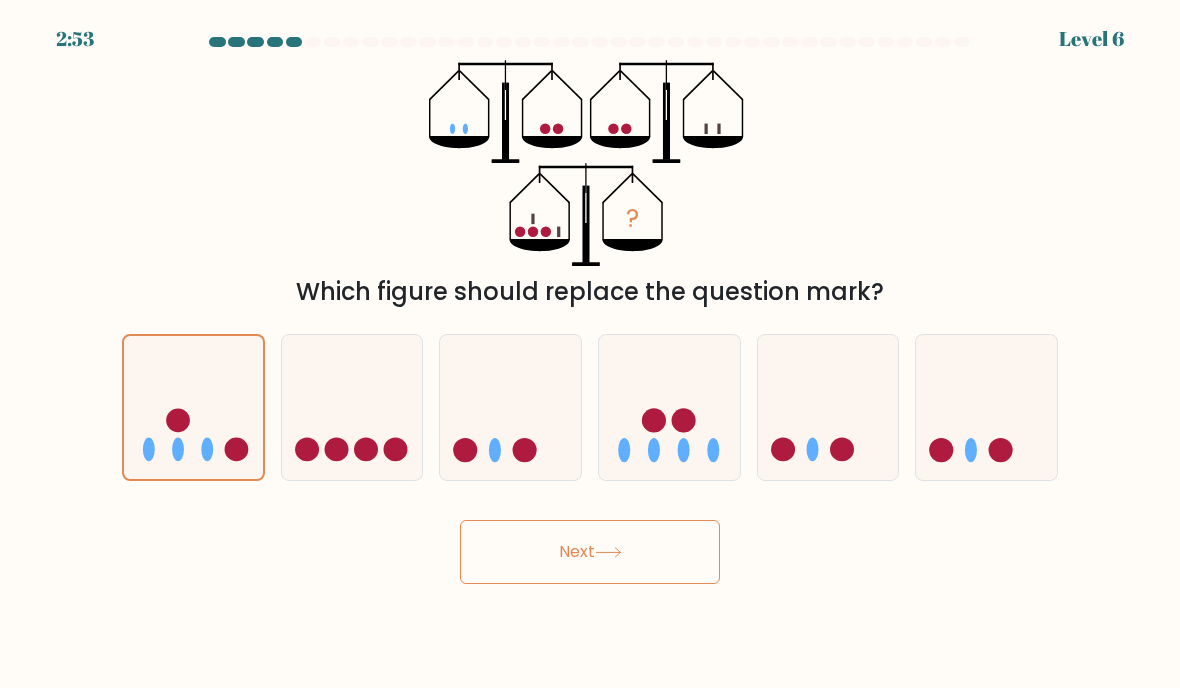 click on "Next" at bounding box center [590, 552] 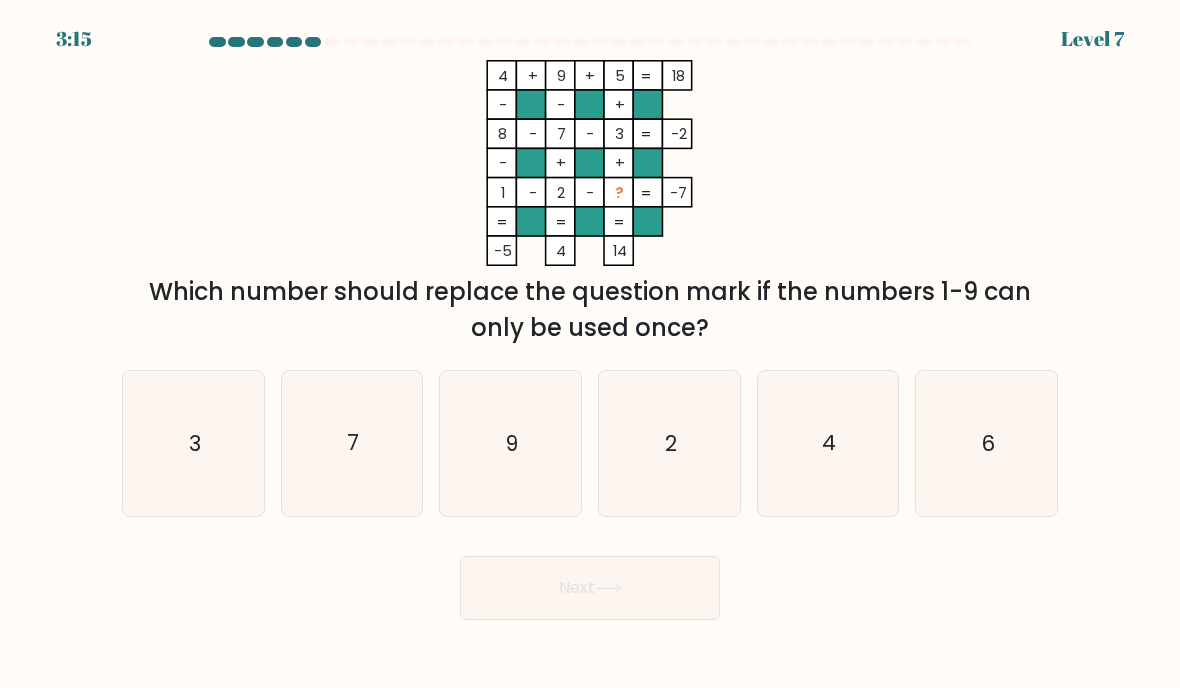 click on "6" at bounding box center (986, 443) 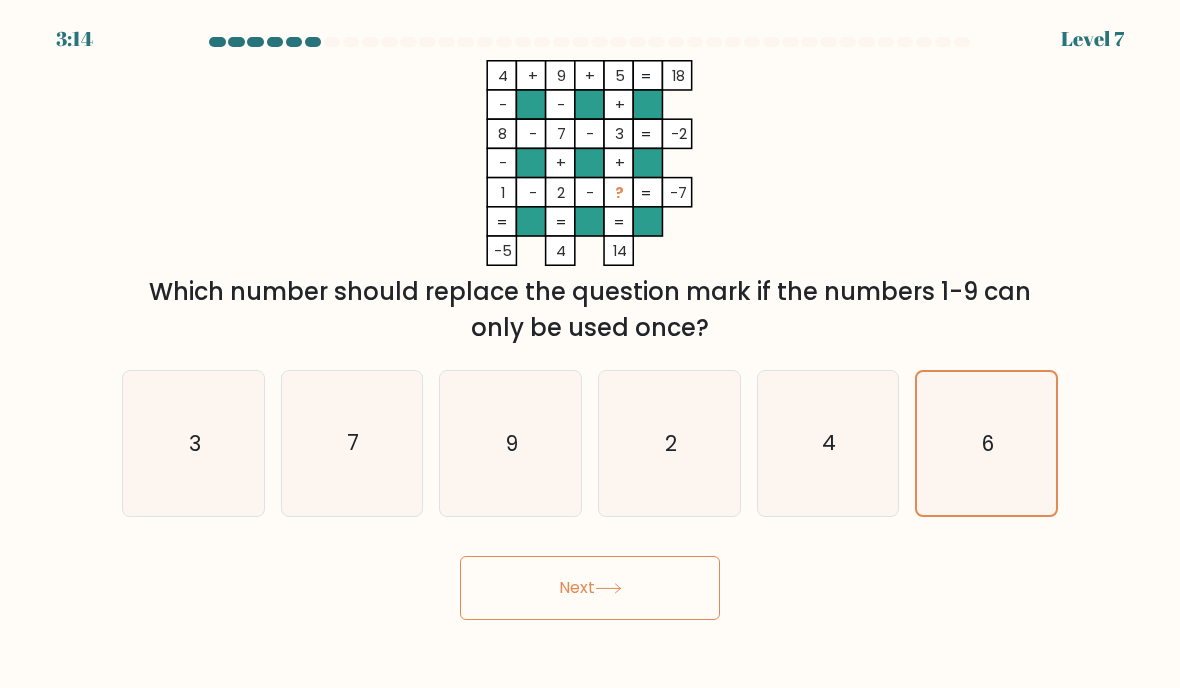 click on "Next" at bounding box center (590, 588) 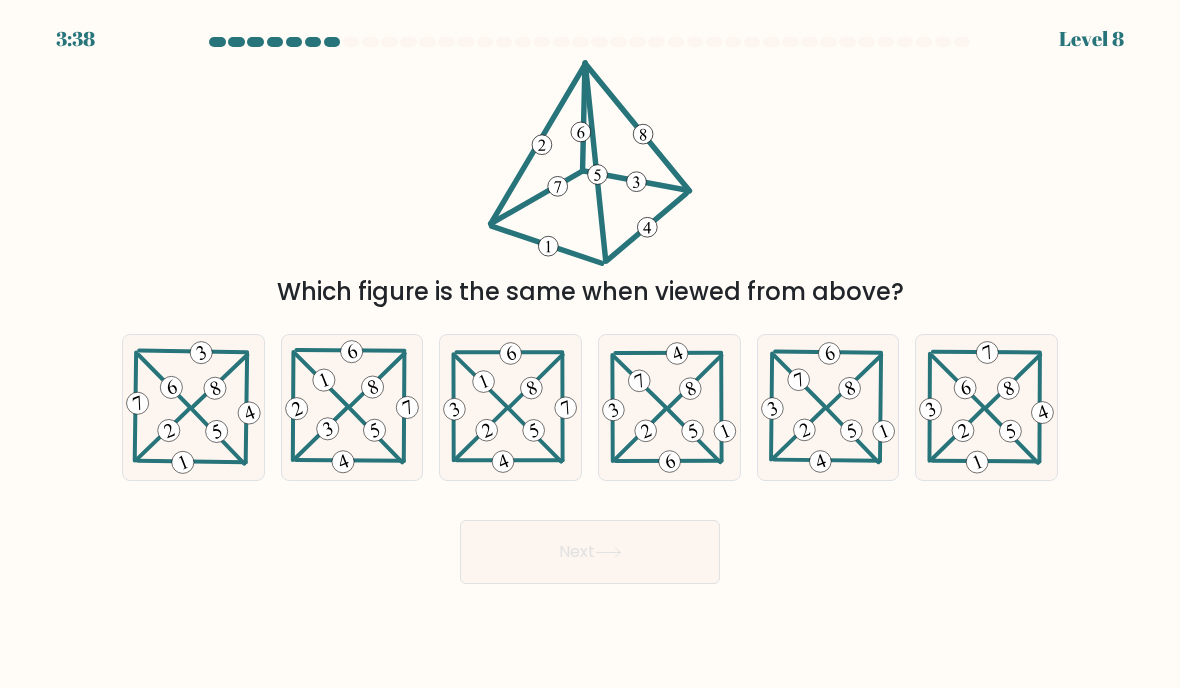 click at bounding box center [216, 431] 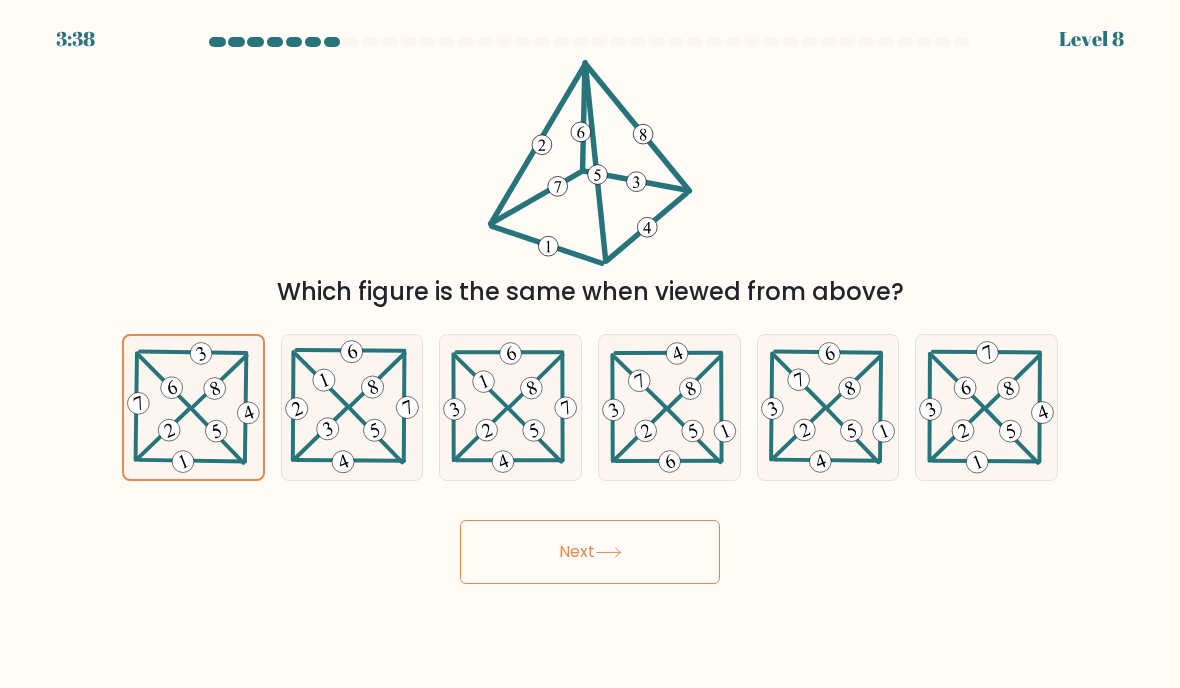 click on "Next" at bounding box center [590, 552] 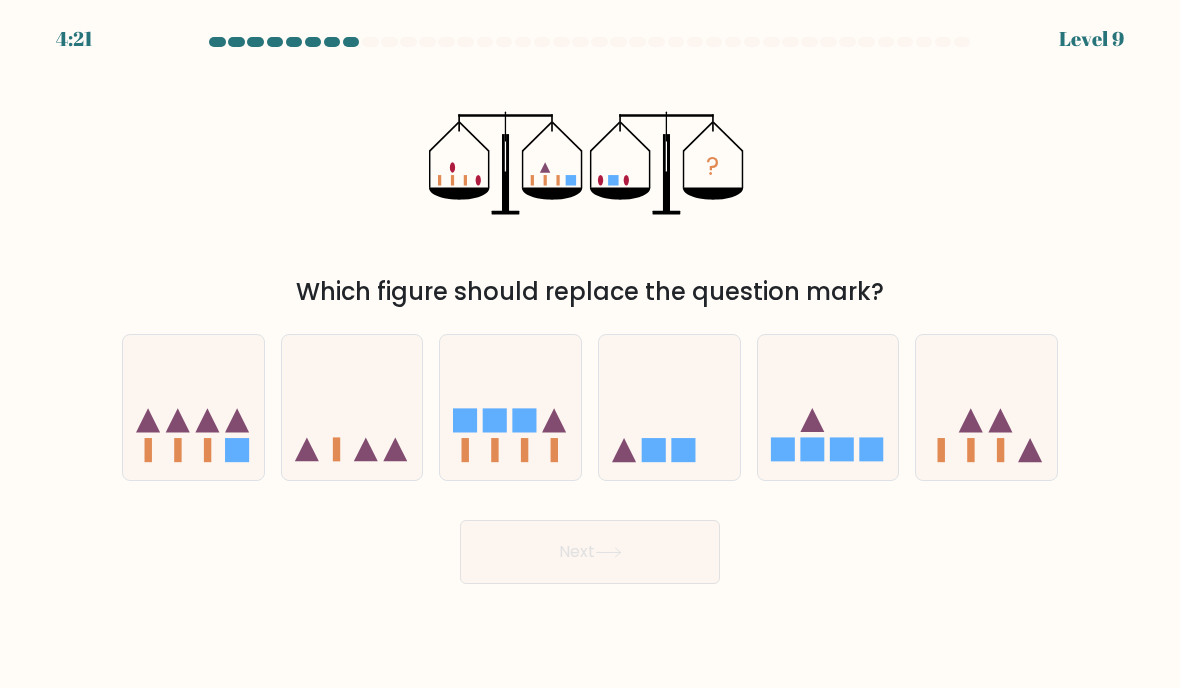 click at bounding box center (669, 407) 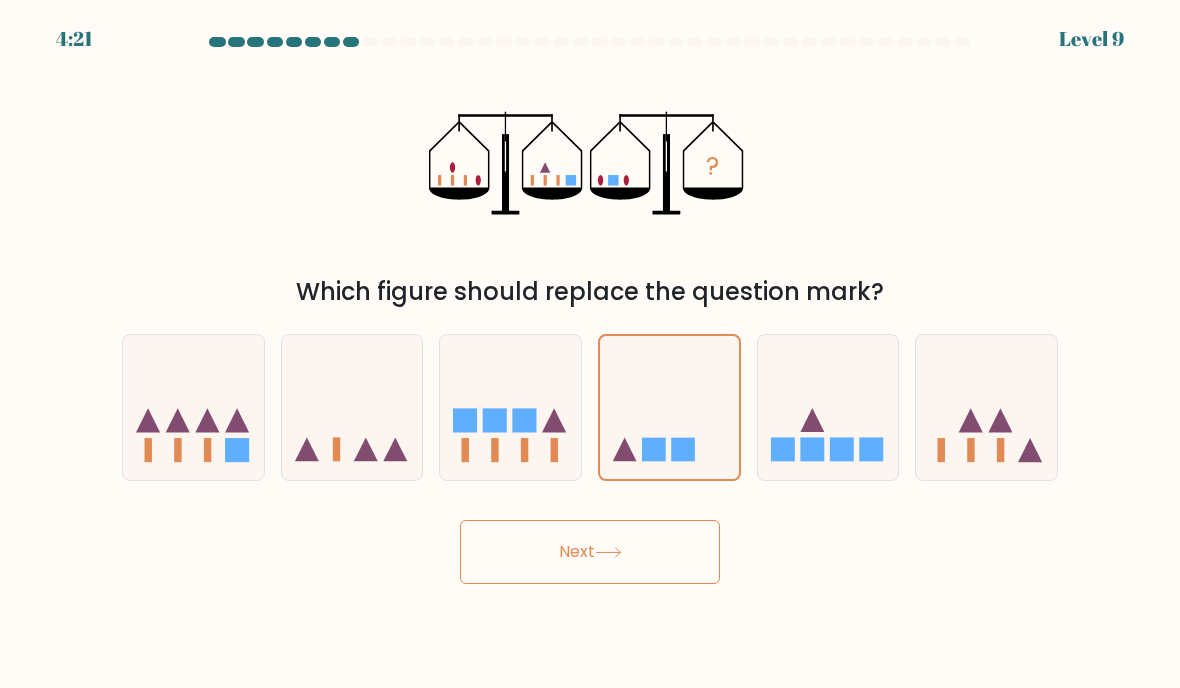 click at bounding box center (608, 552) 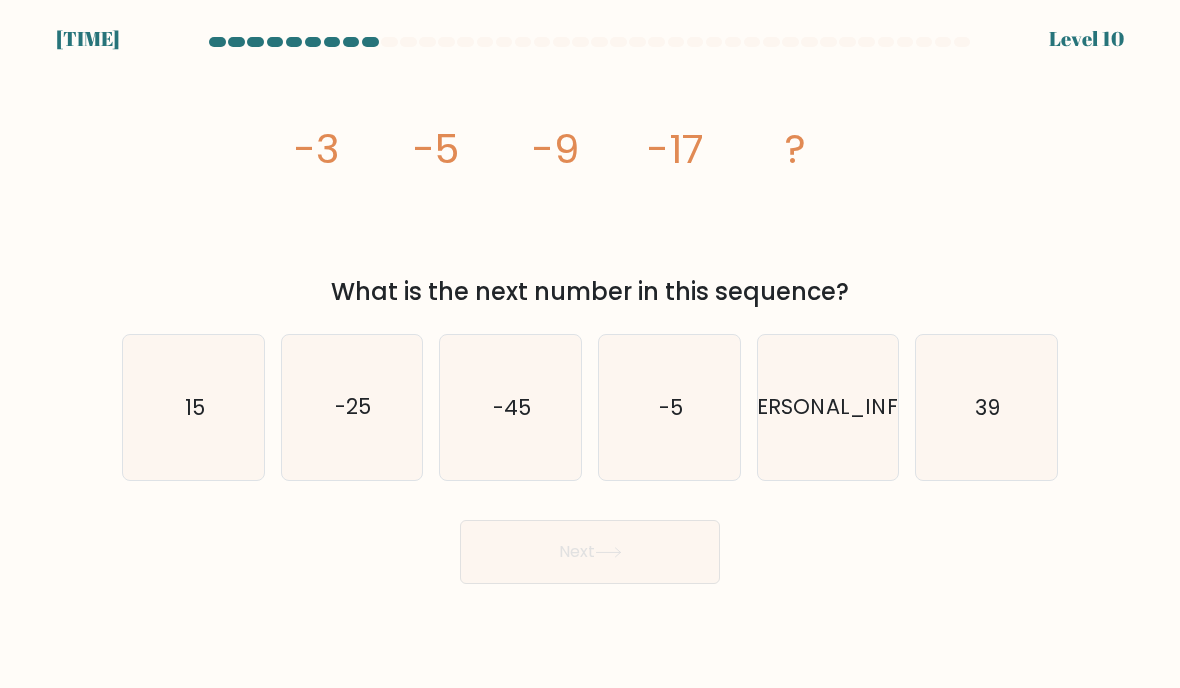 click on "-25" at bounding box center (352, 407) 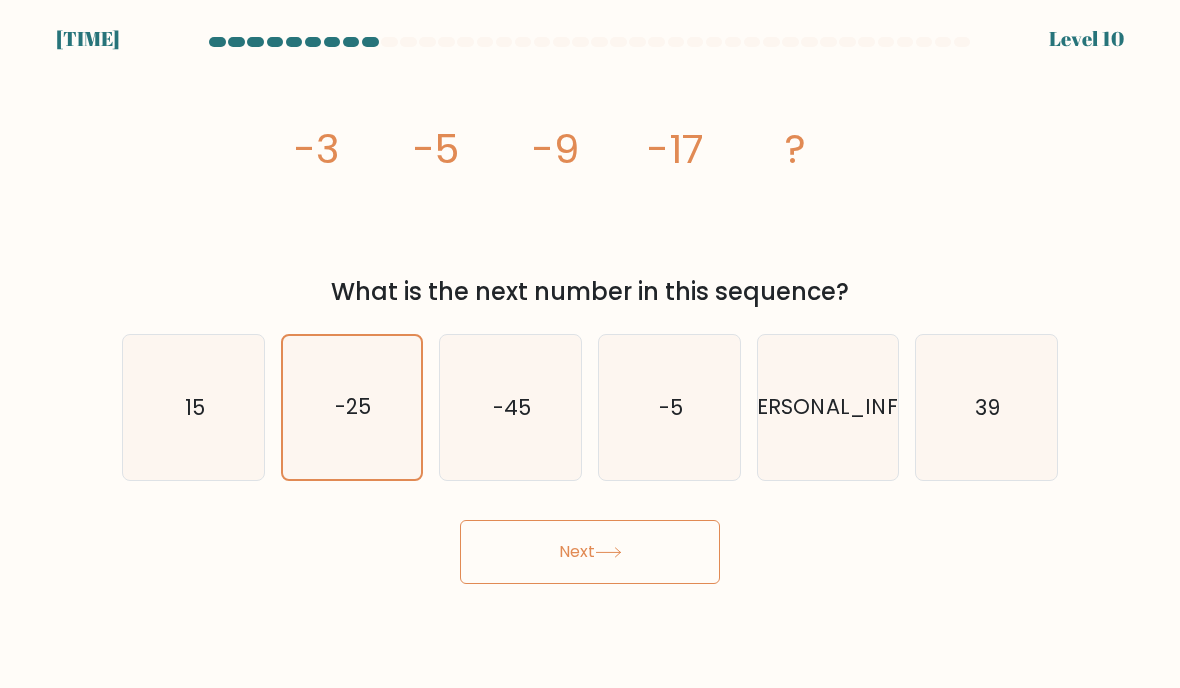 click on "Next" at bounding box center [590, 552] 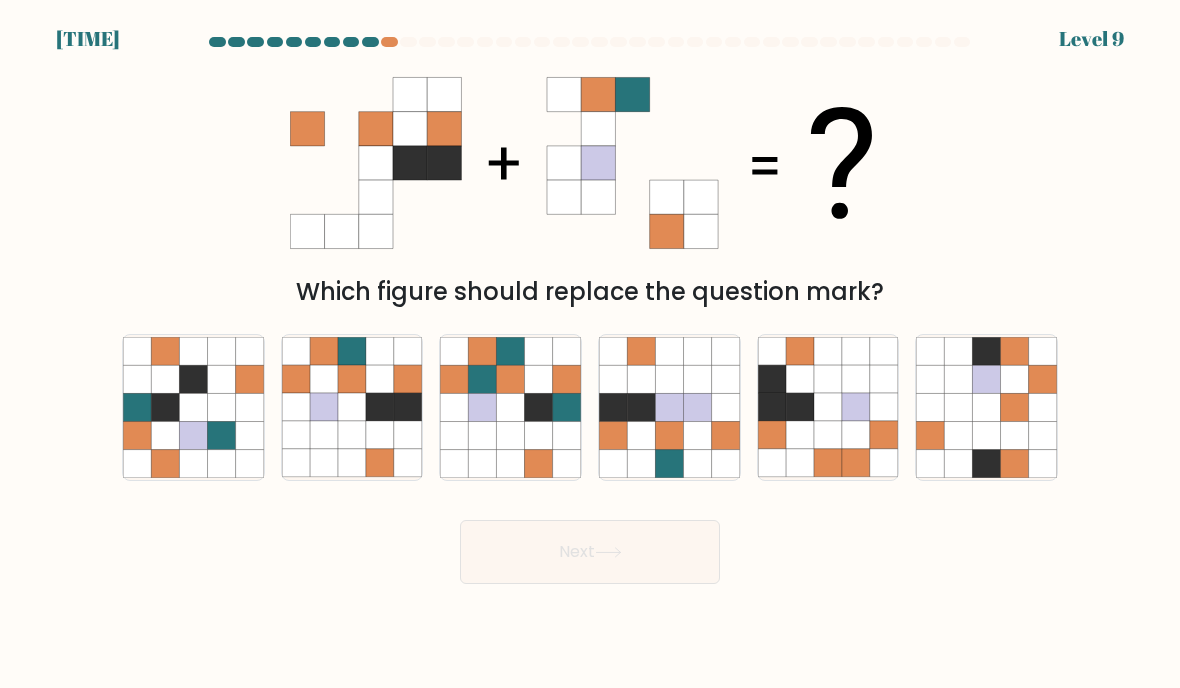 click at bounding box center [380, 436] 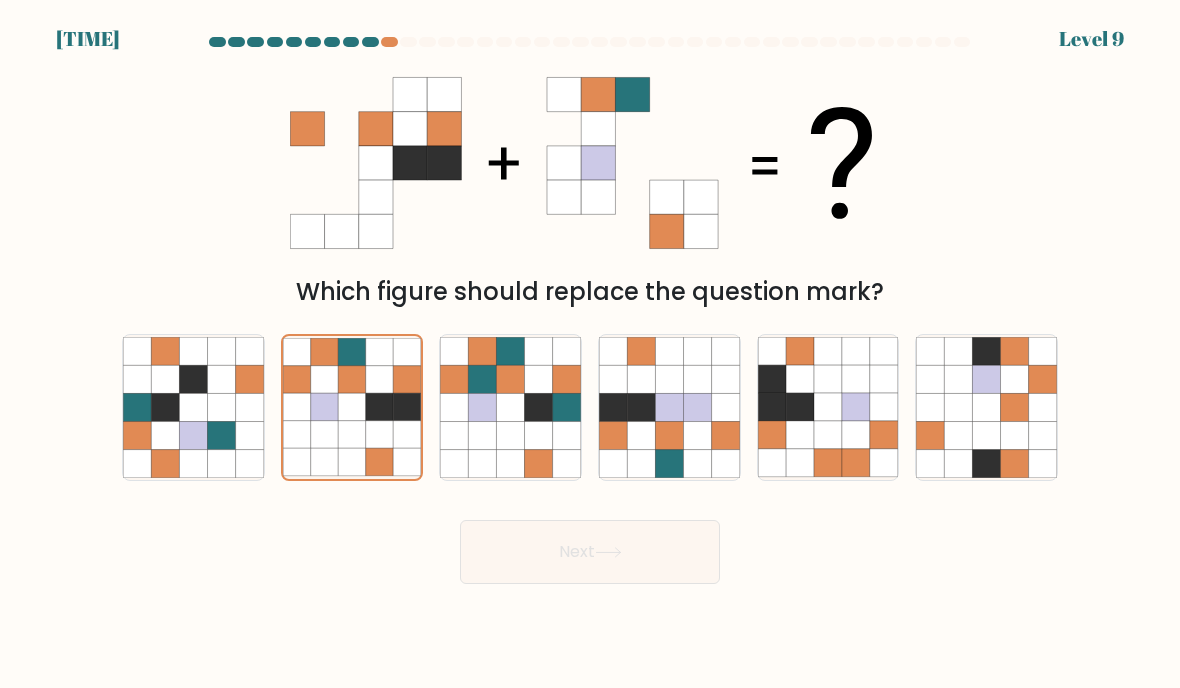 click on "Next" at bounding box center [590, 552] 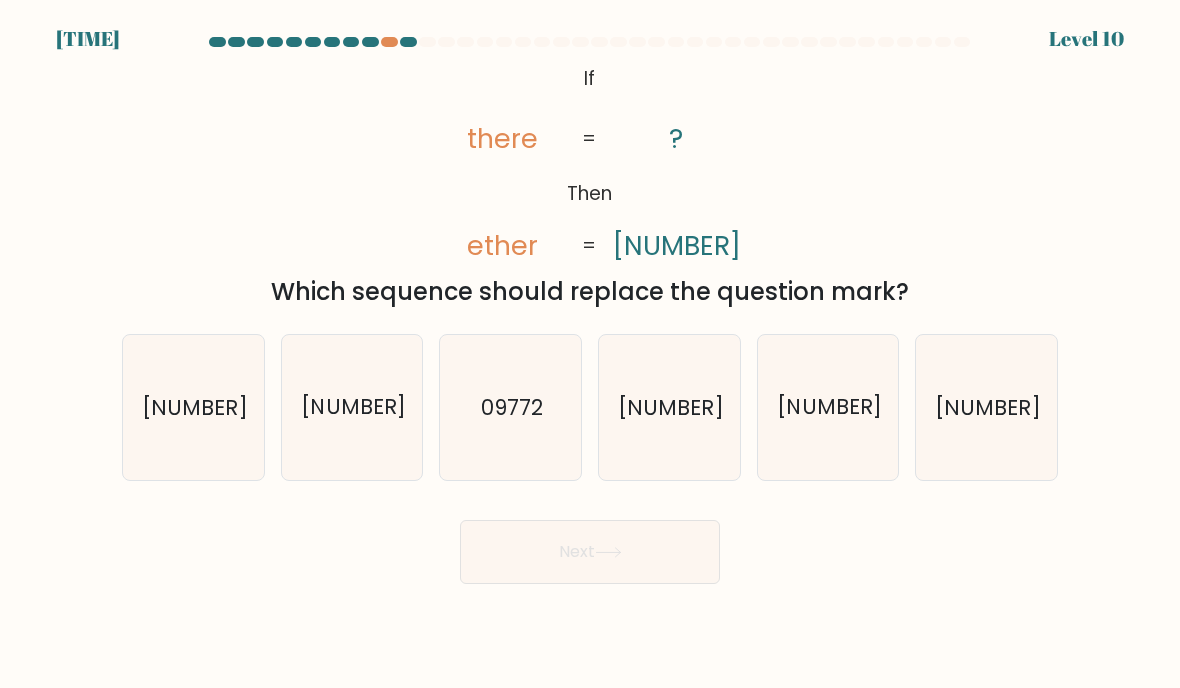click on "92707" at bounding box center (193, 407) 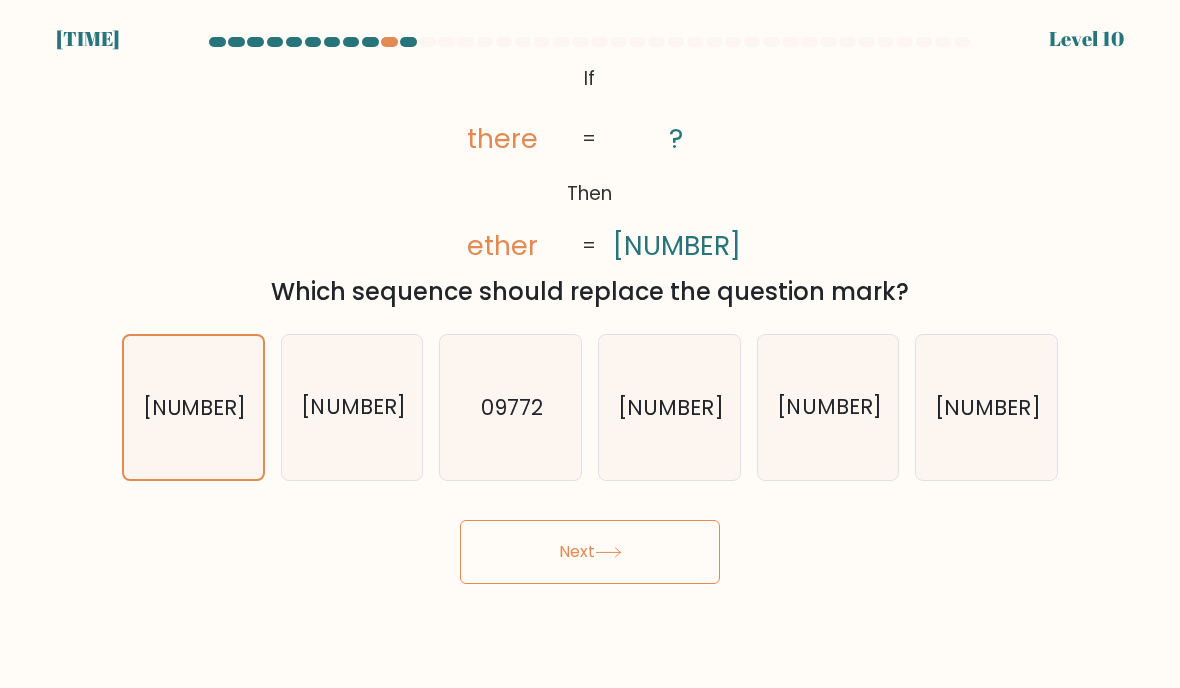 click on "Next" at bounding box center (590, 552) 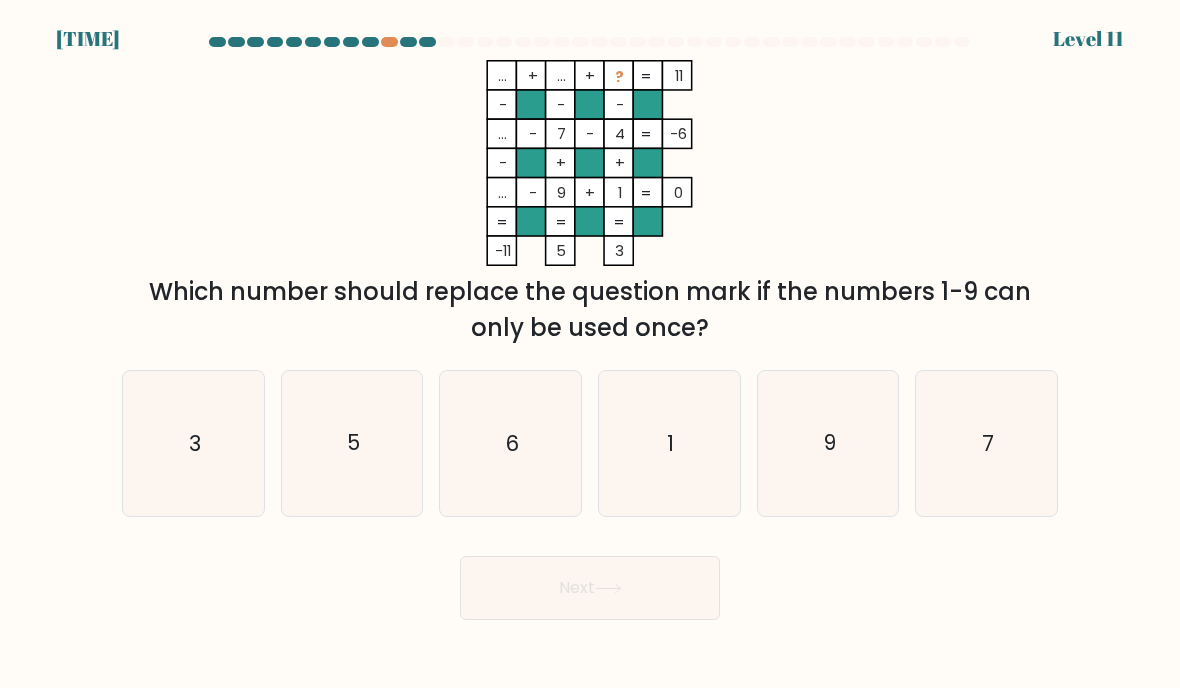 click on "1" at bounding box center (669, 443) 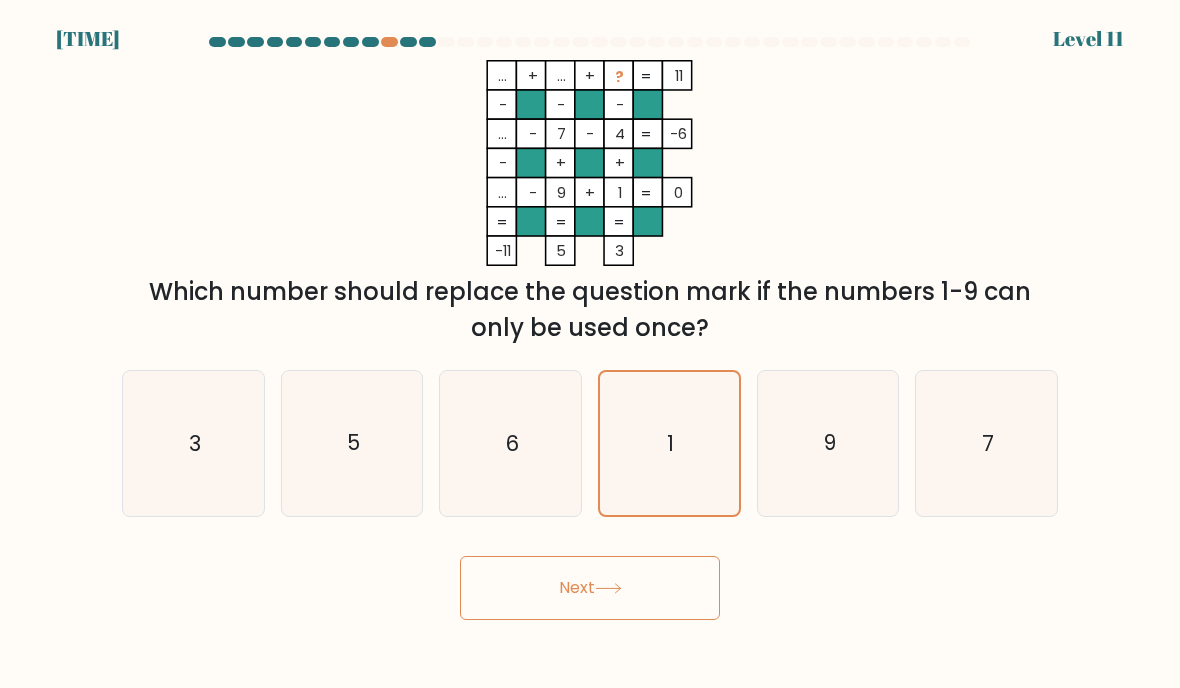 click at bounding box center (608, 588) 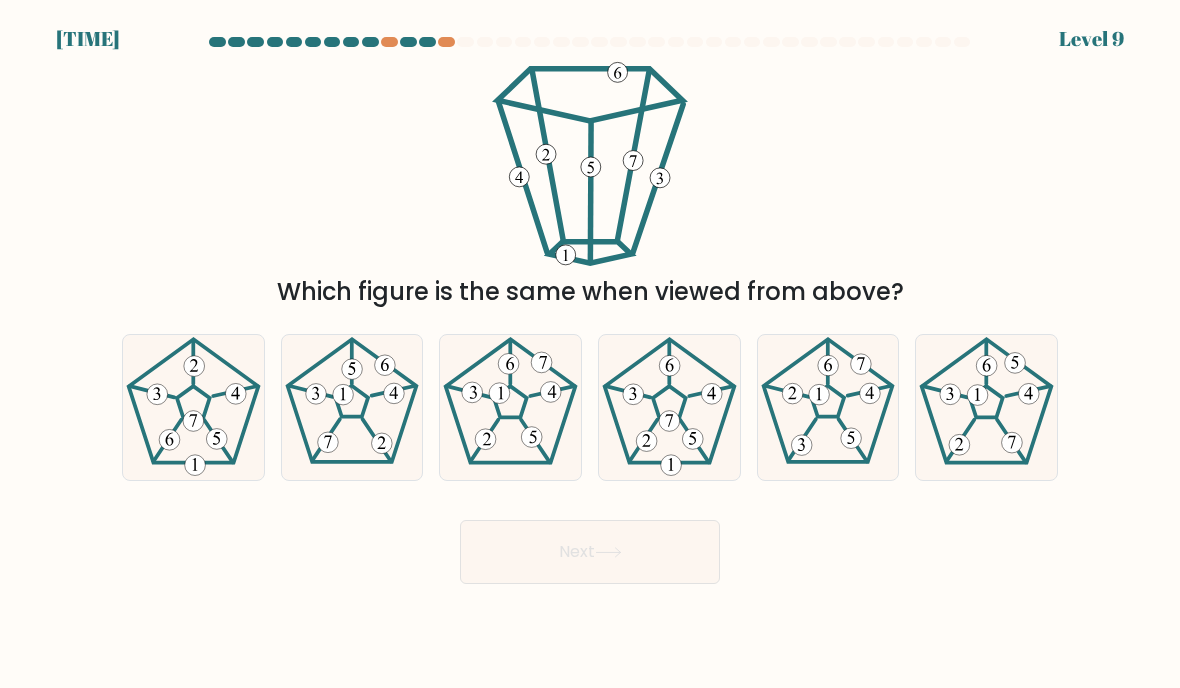click at bounding box center [377, 441] 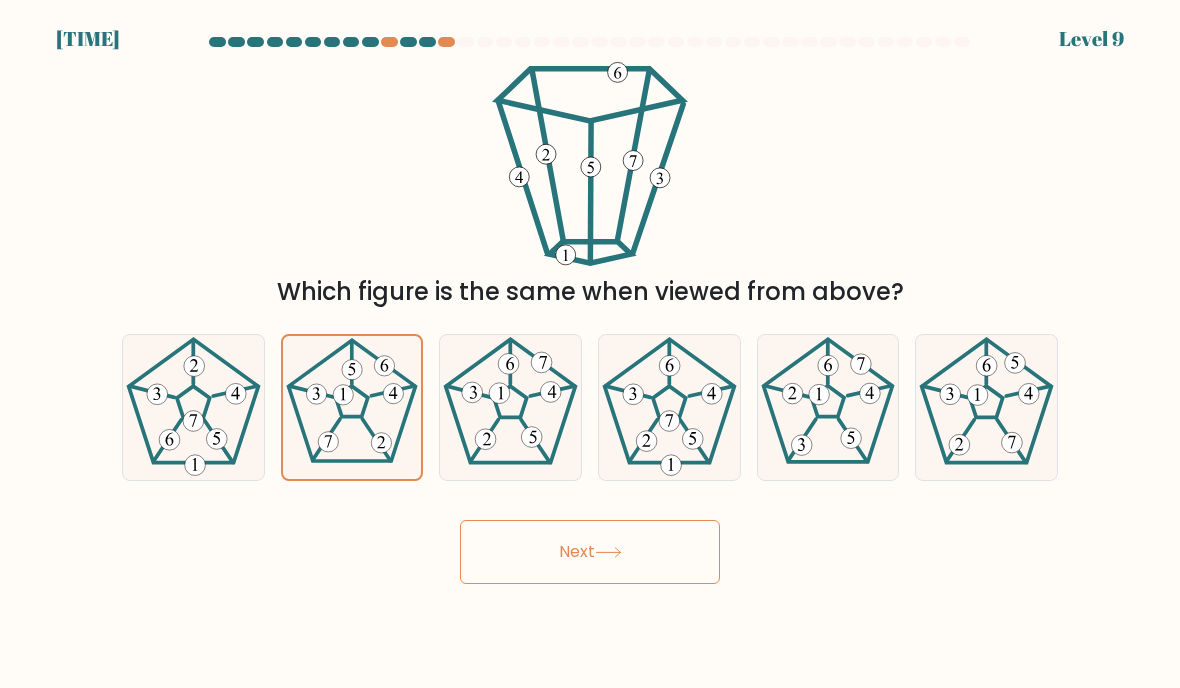 click on "Next" at bounding box center [590, 552] 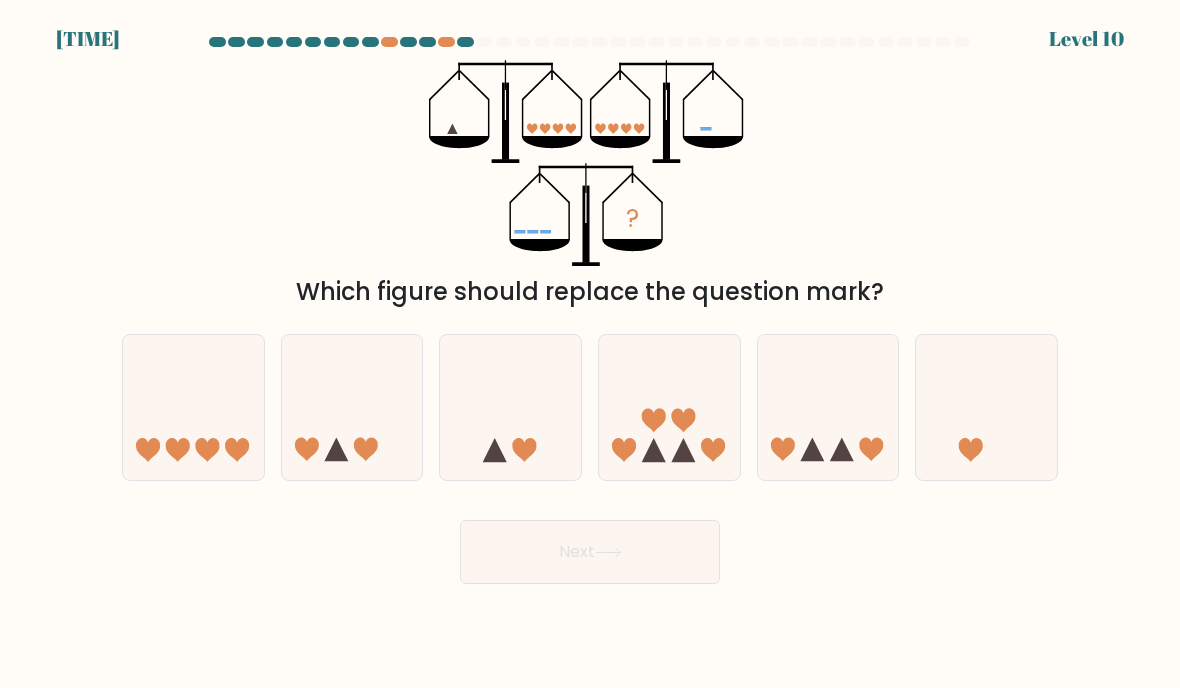 click at bounding box center [669, 407] 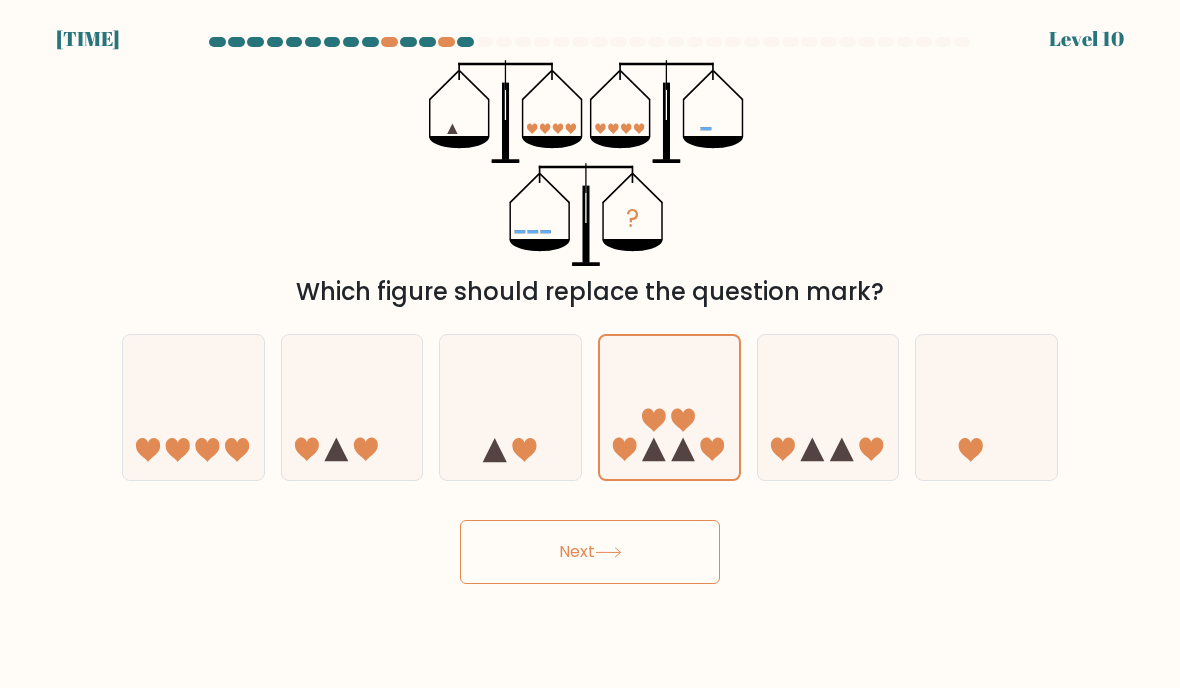click on "Next" at bounding box center (590, 552) 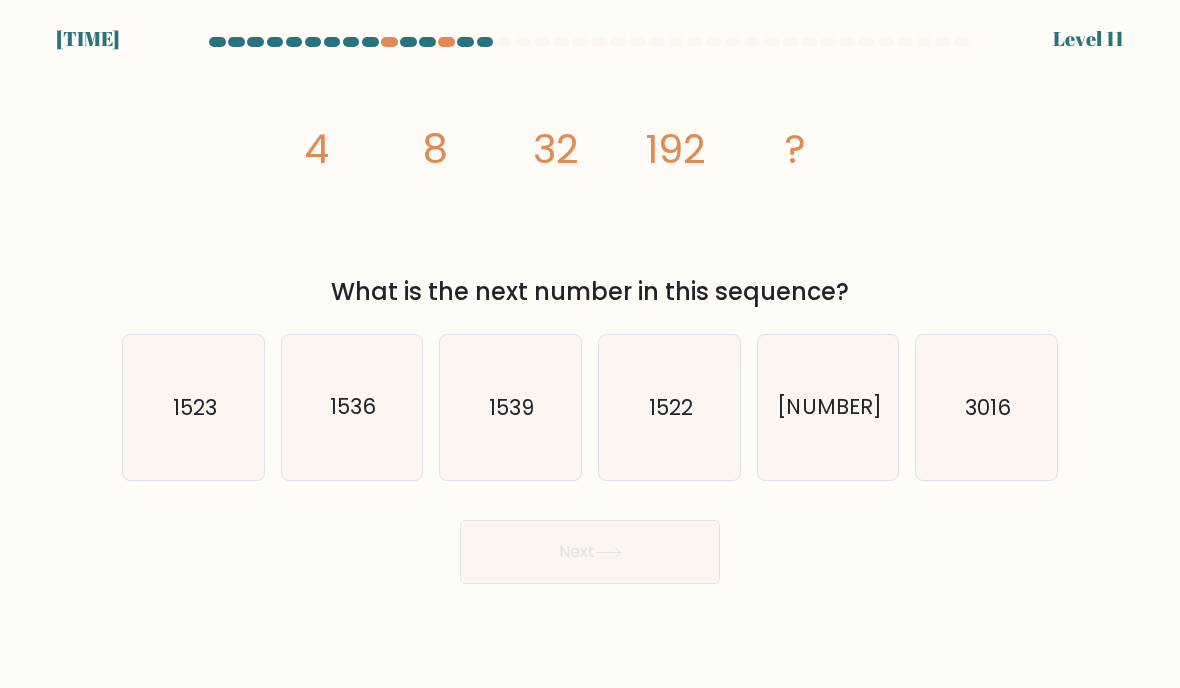 click on "1536" at bounding box center (352, 407) 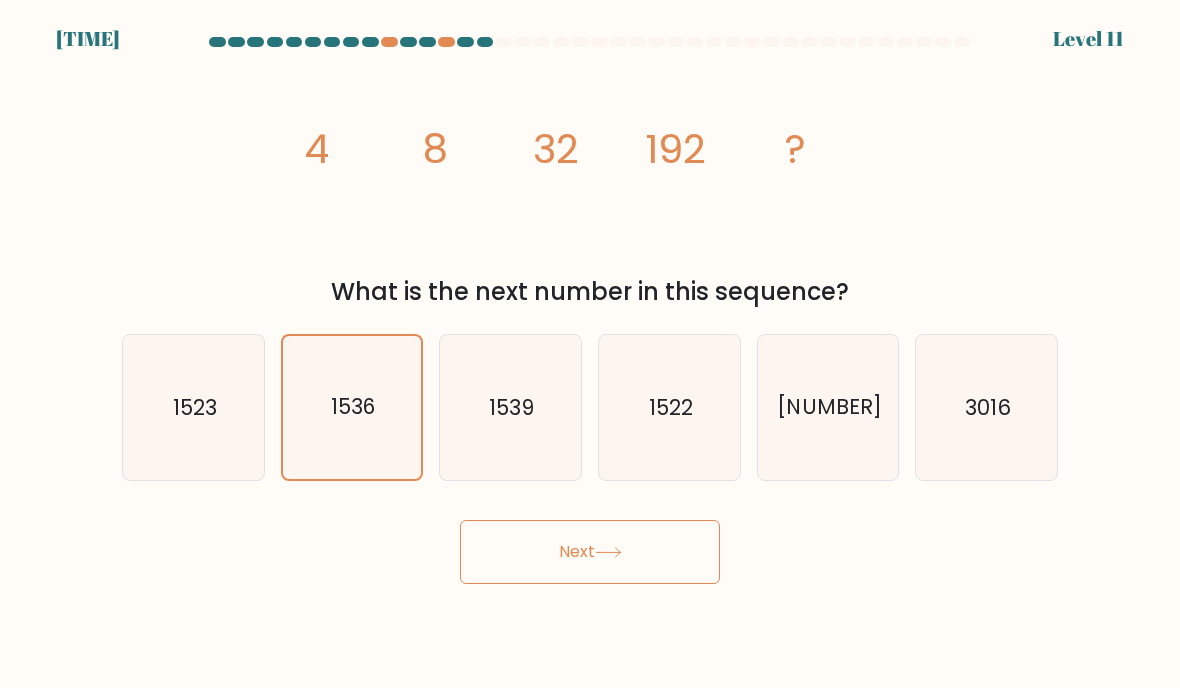 click on "Next" at bounding box center (590, 552) 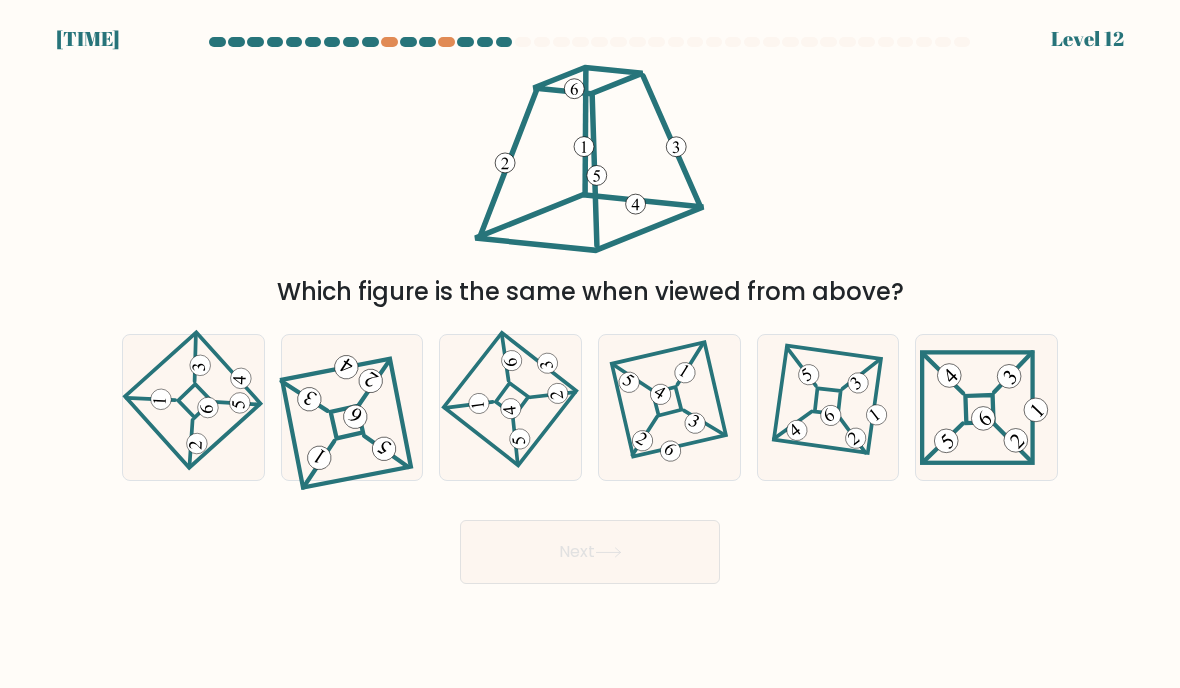 click on "Next" at bounding box center [590, 552] 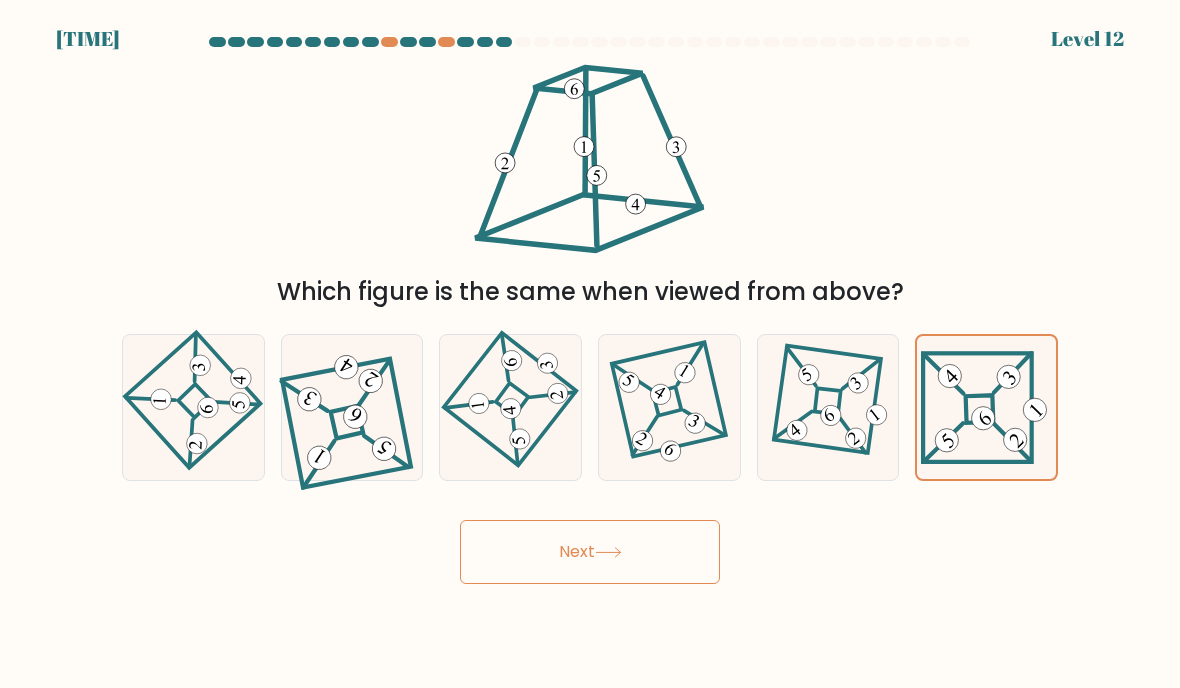 click at bounding box center (193, 407) 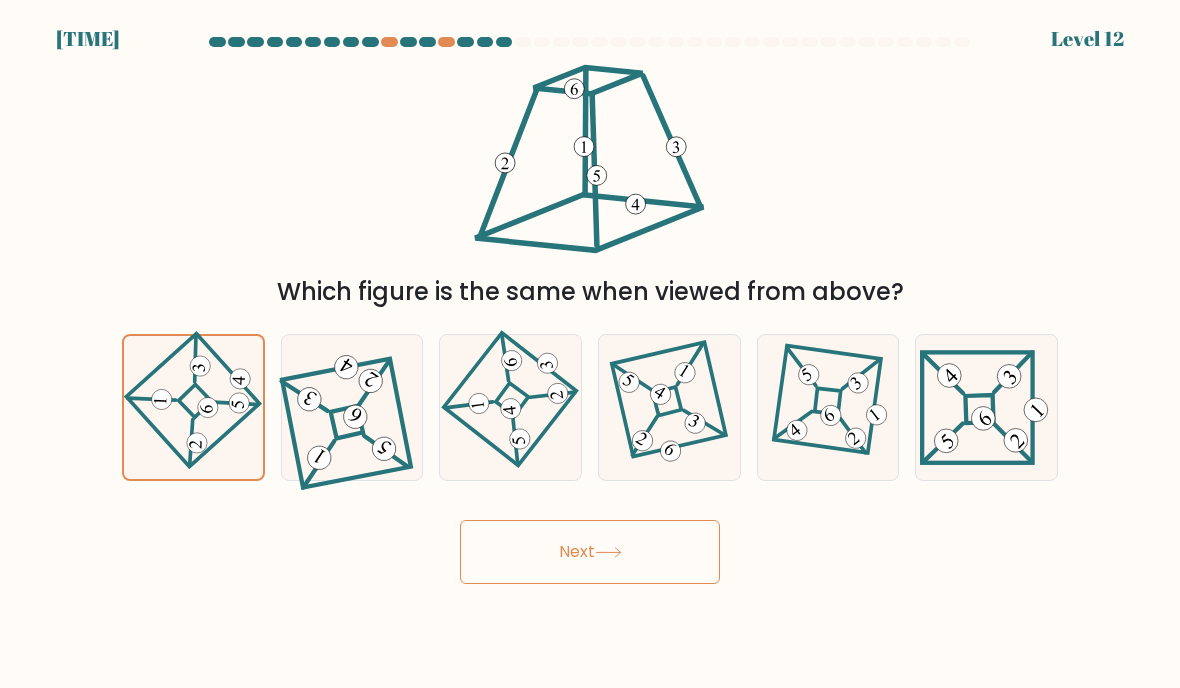 click at bounding box center (608, 552) 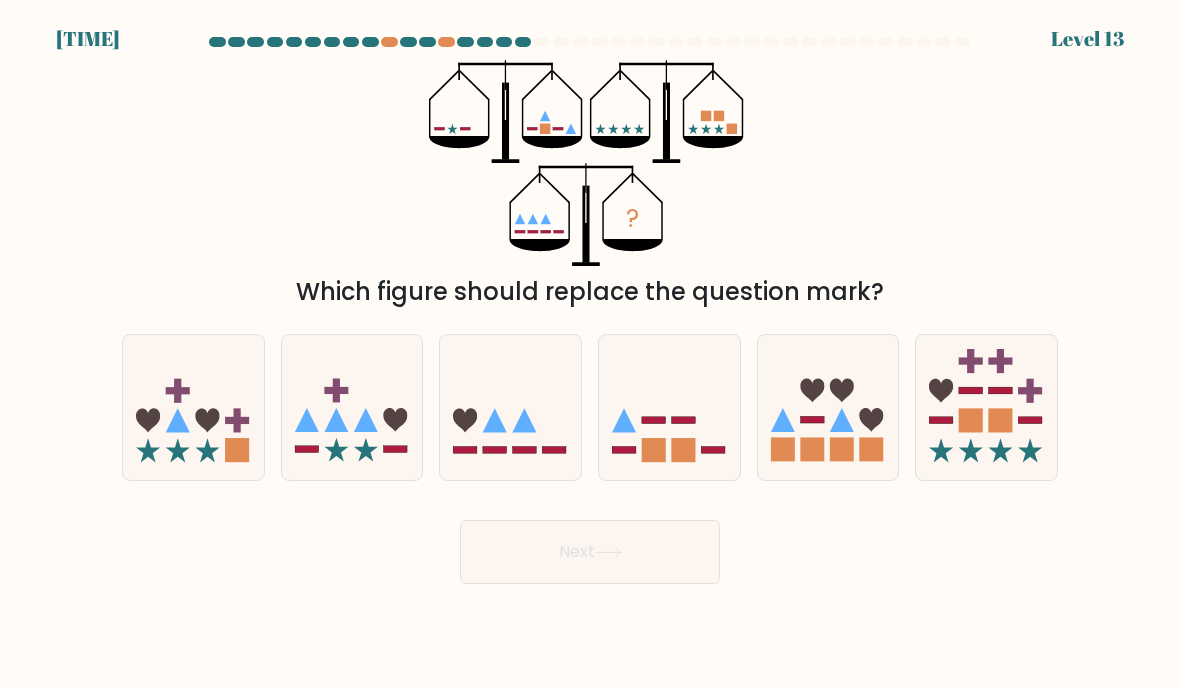 click at bounding box center [669, 407] 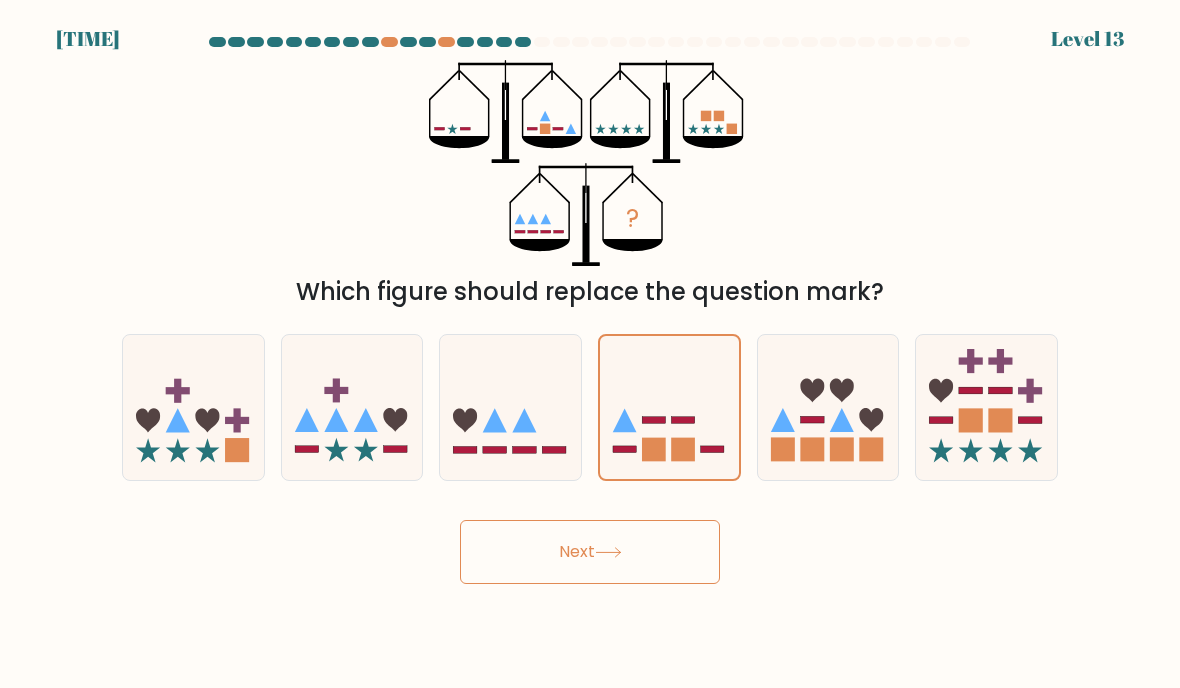 click on "Next" at bounding box center (590, 552) 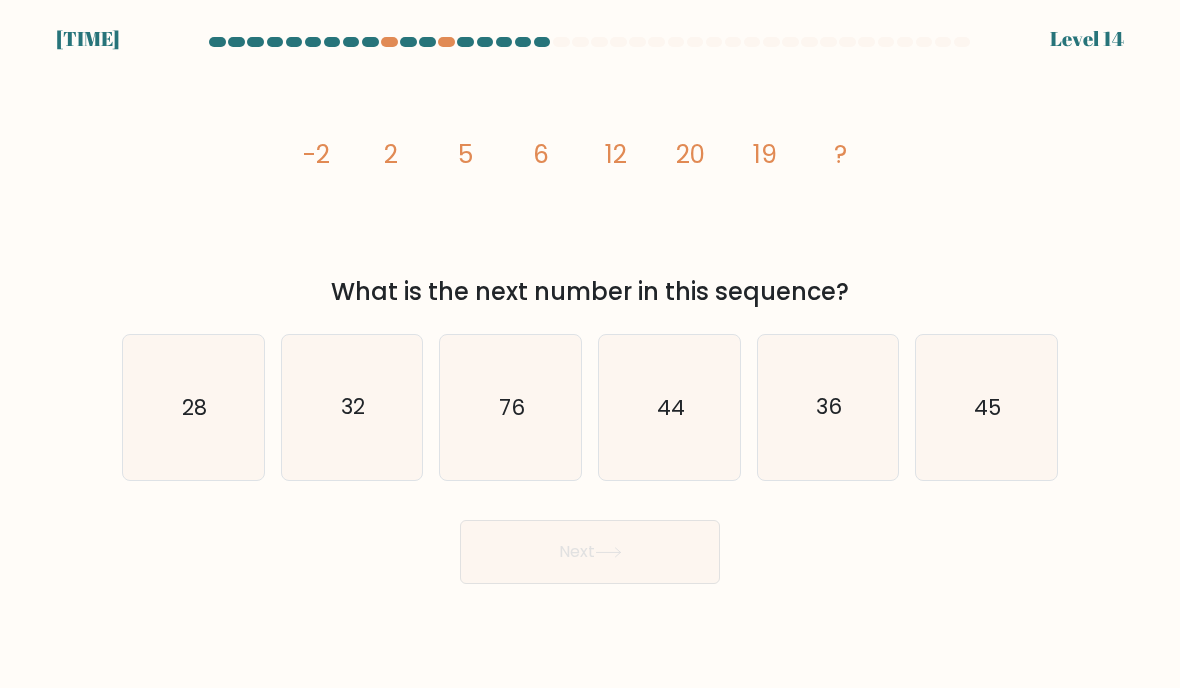 click on "32" at bounding box center [352, 407] 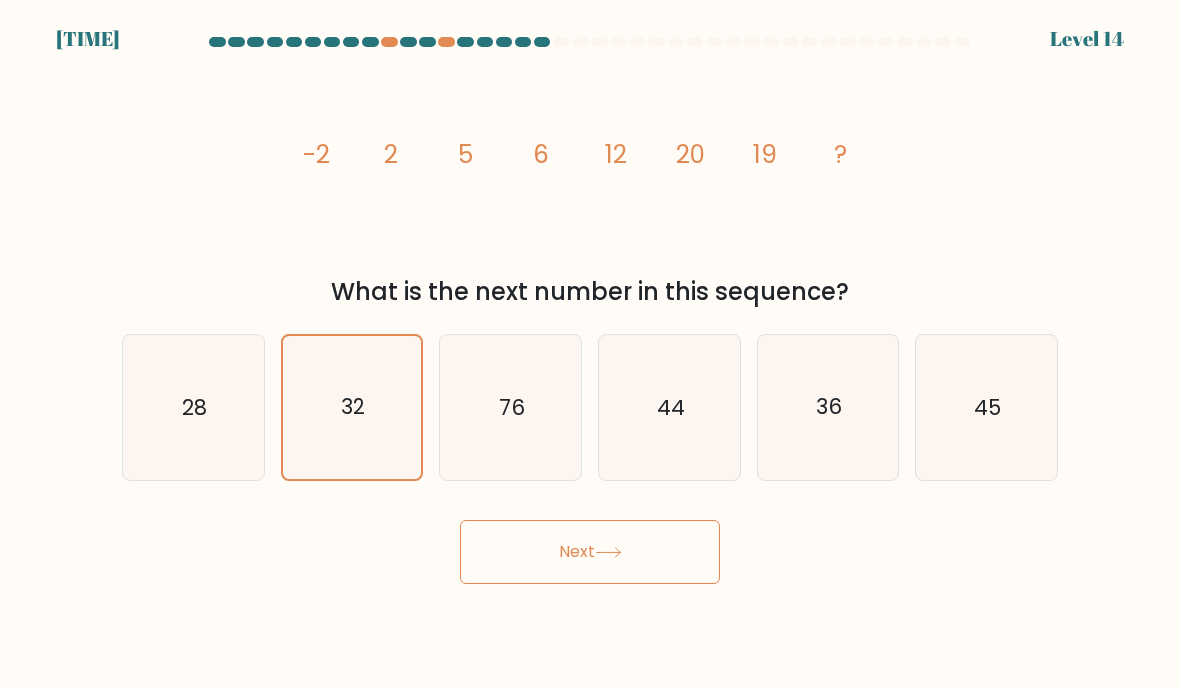 click on "Next" at bounding box center (590, 552) 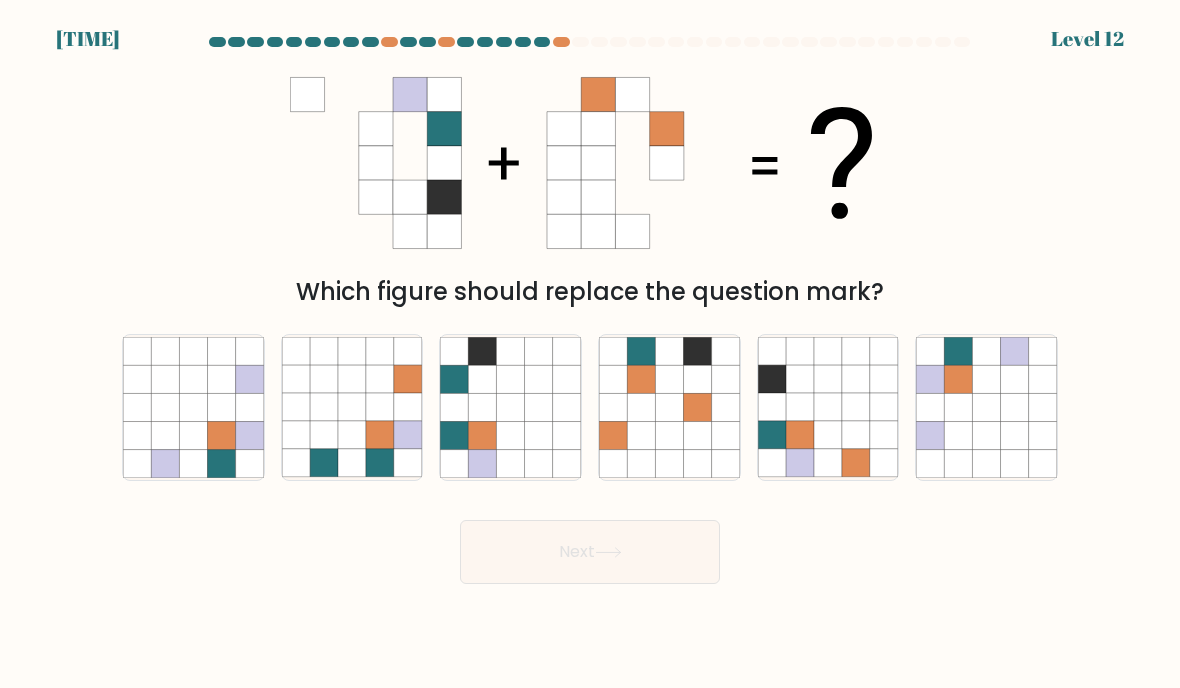 click at bounding box center [856, 464] 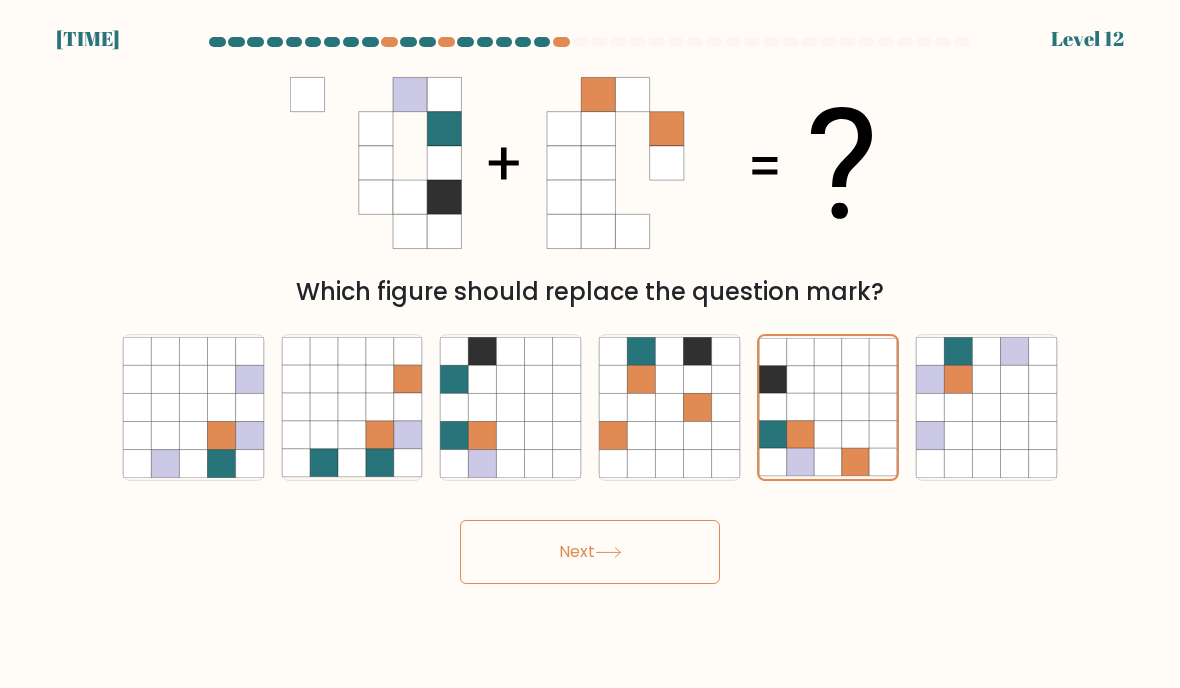 click on "Next" at bounding box center [590, 552] 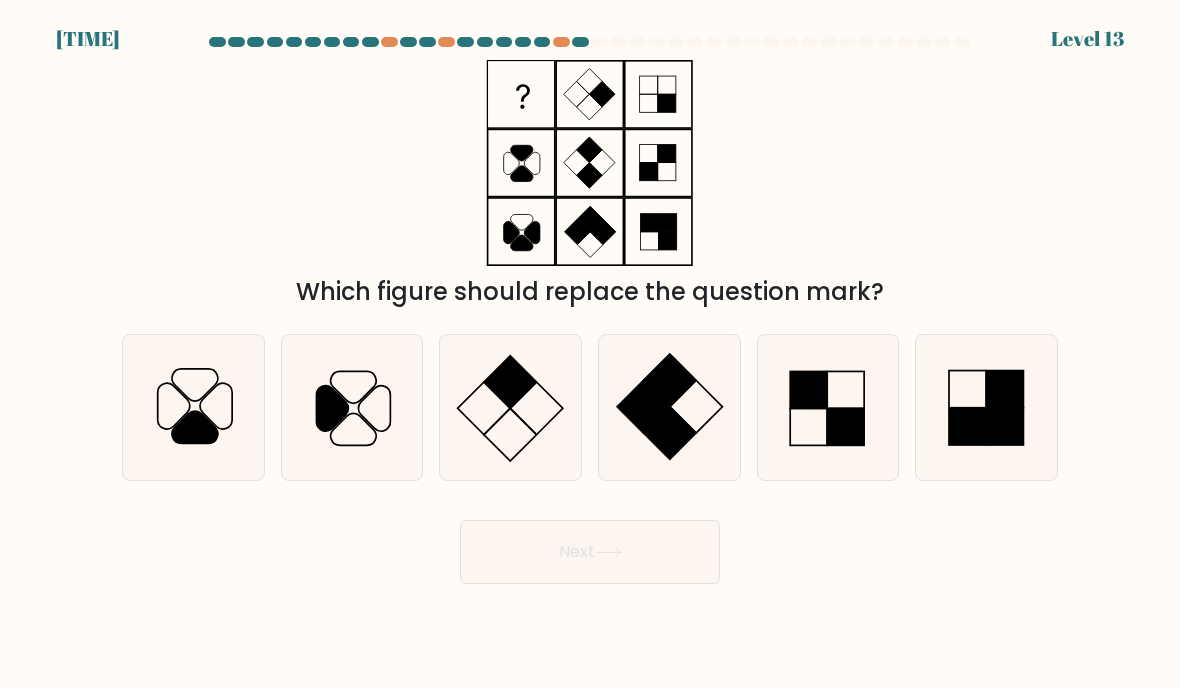 click at bounding box center (510, 407) 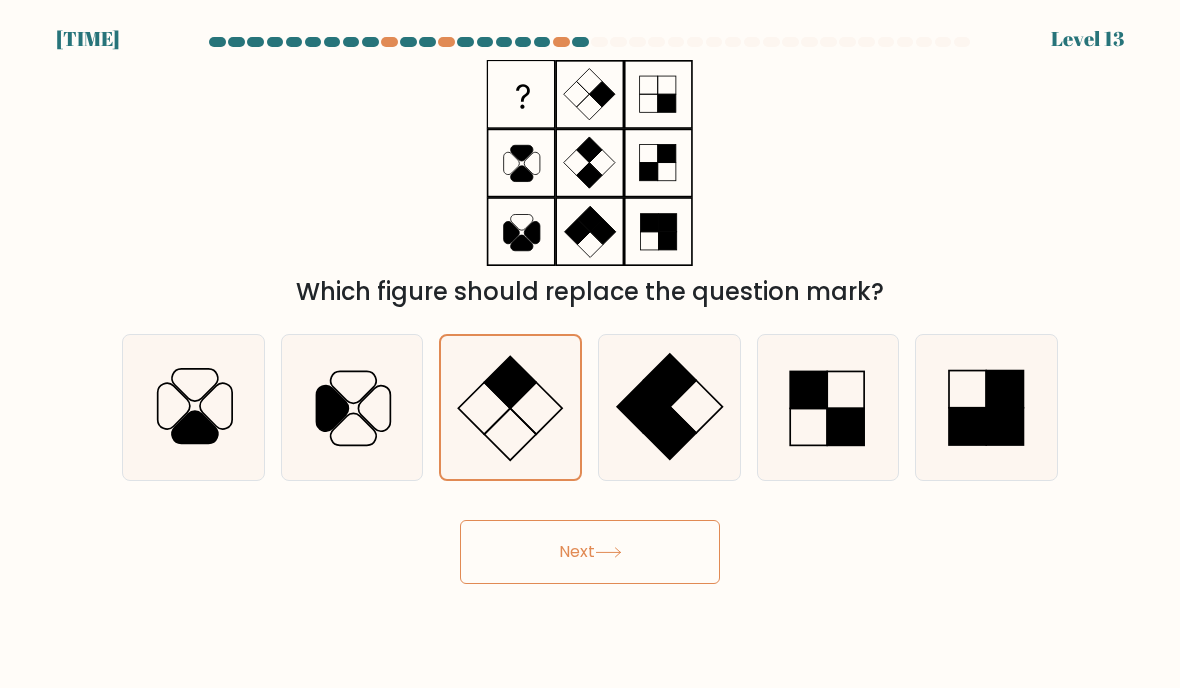 click on "Next" at bounding box center [590, 552] 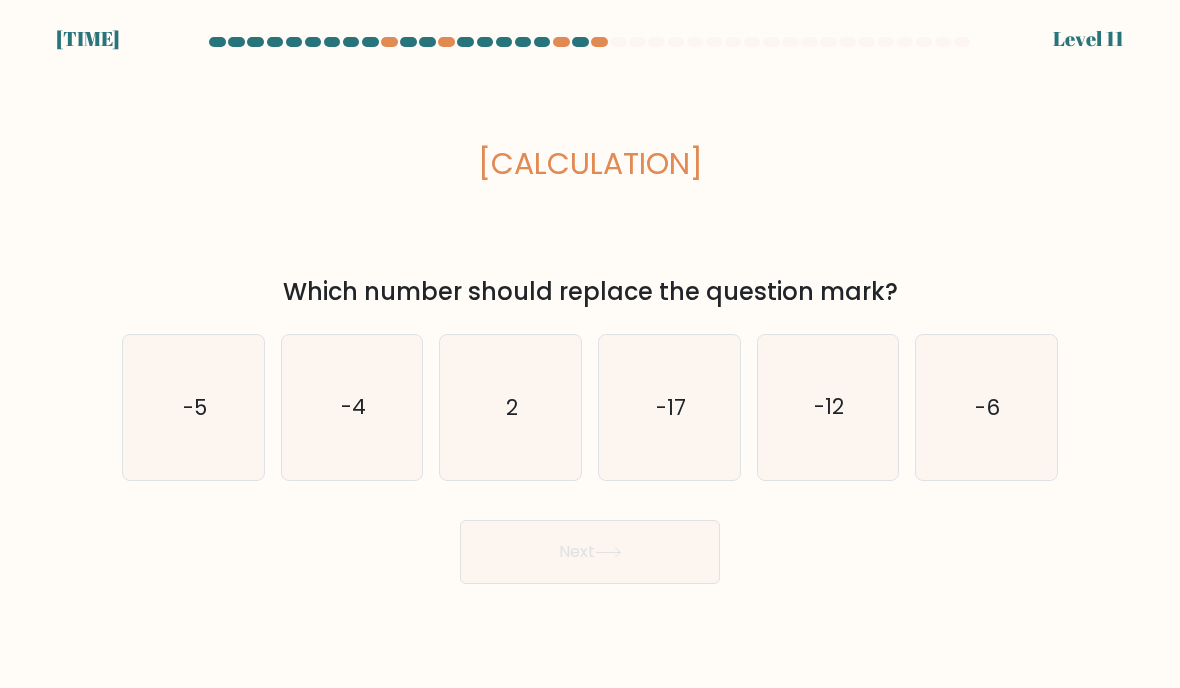 click on "2" at bounding box center [510, 407] 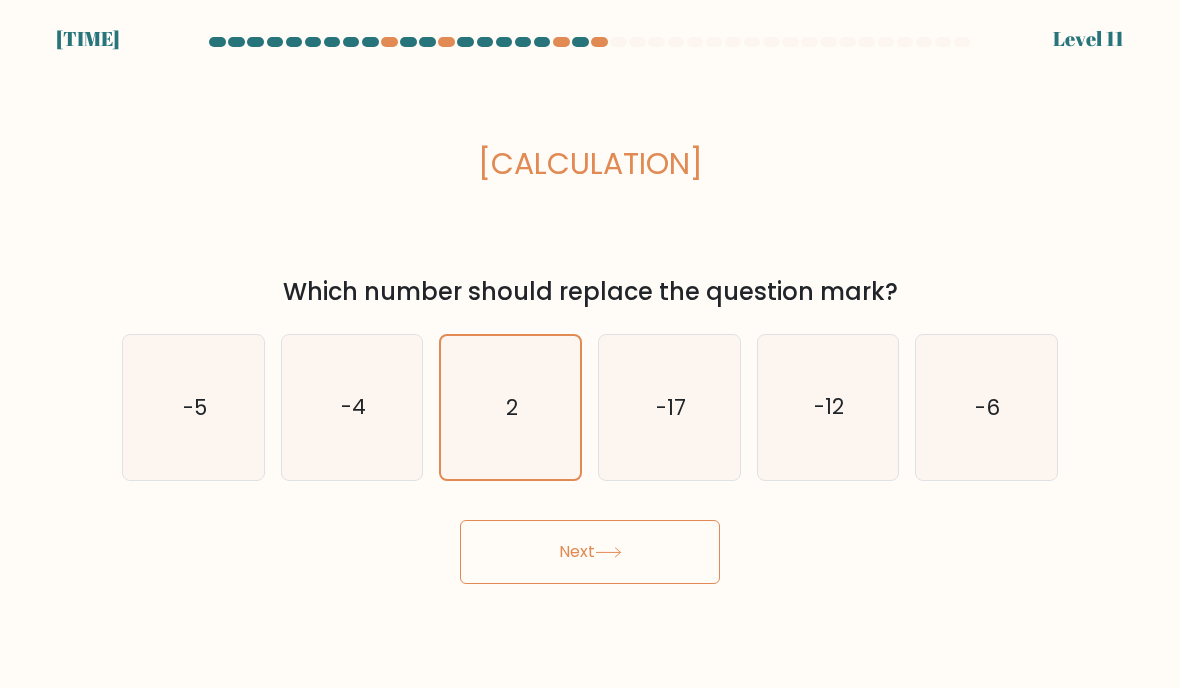 click on "Next" at bounding box center (590, 552) 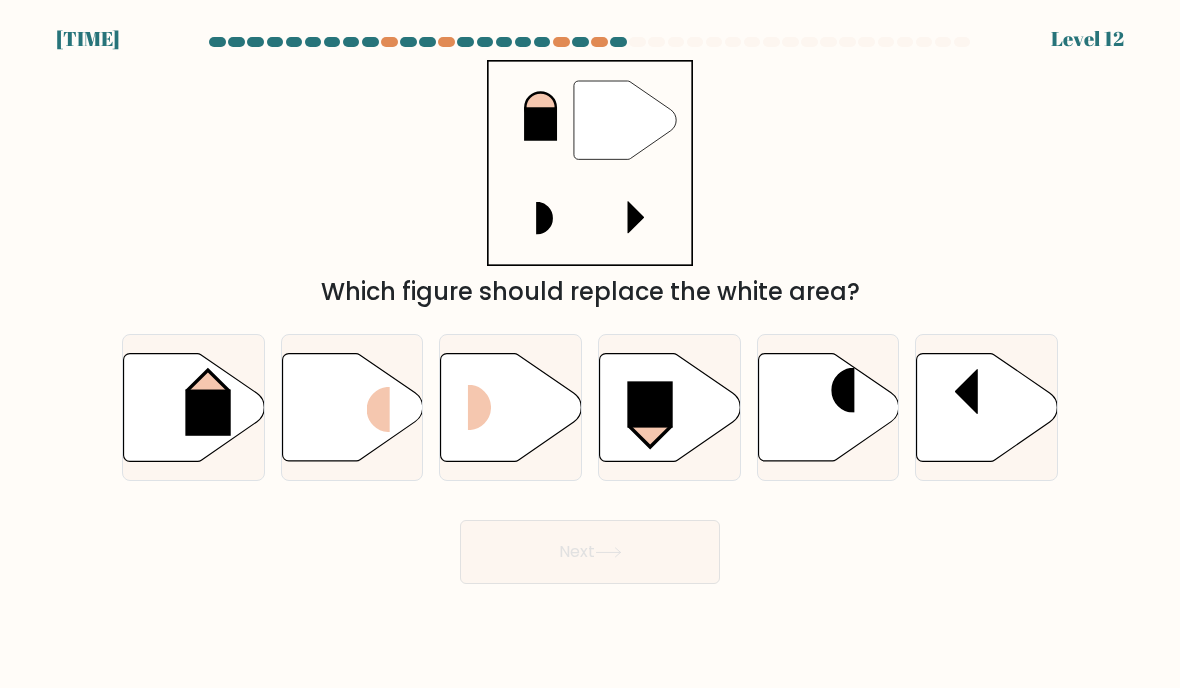 click at bounding box center (194, 407) 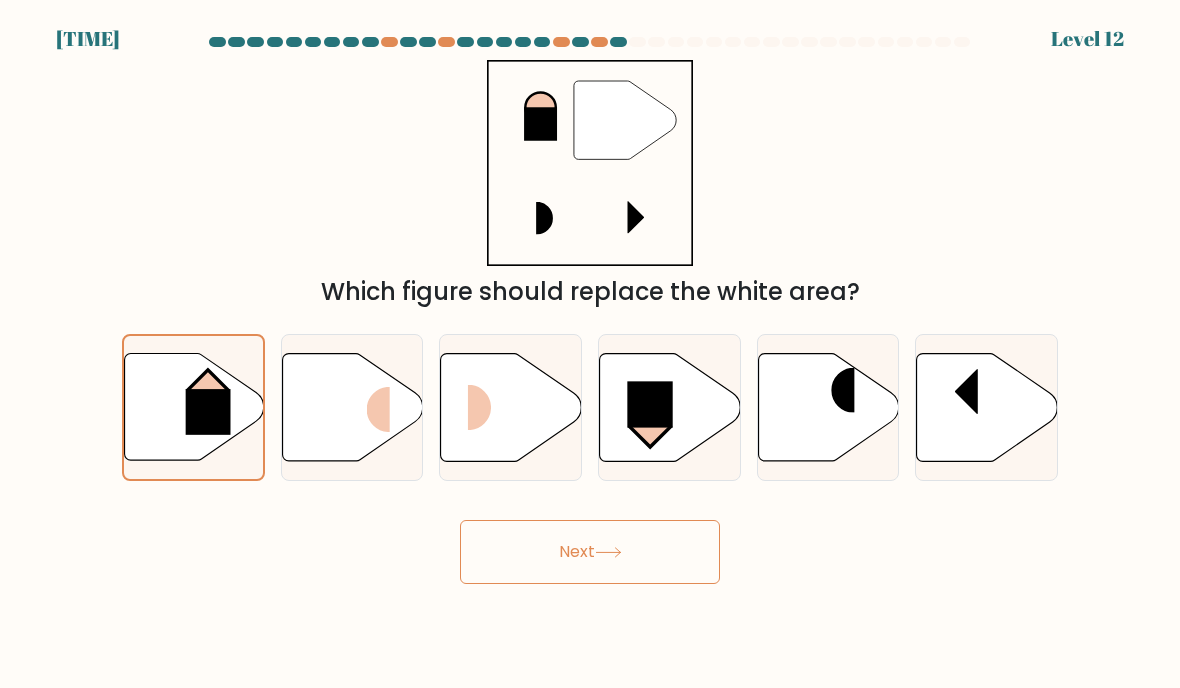 click on "Next" at bounding box center (590, 552) 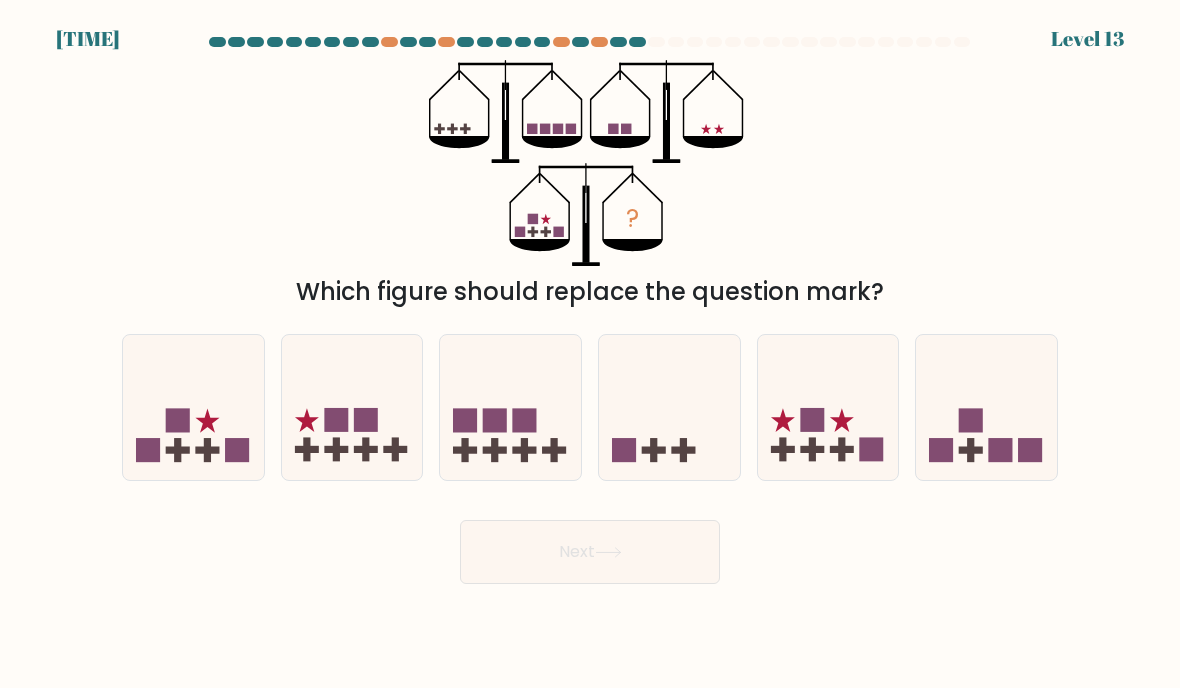 click at bounding box center (970, 450) 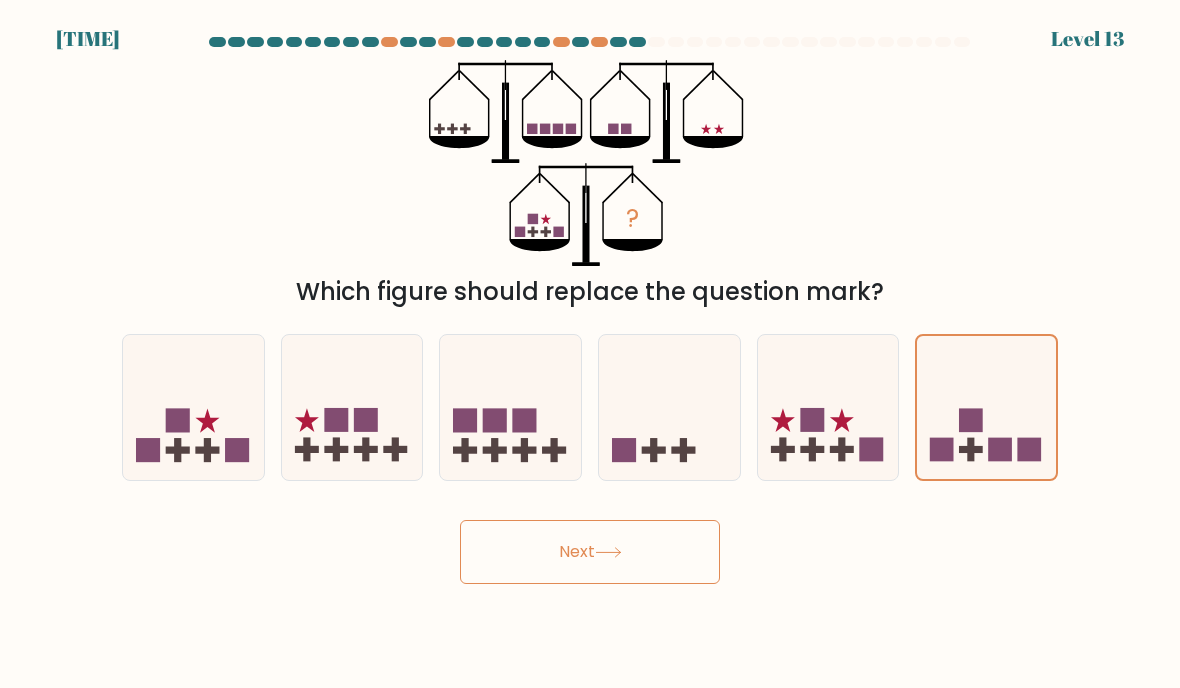 click on "Next" at bounding box center (590, 552) 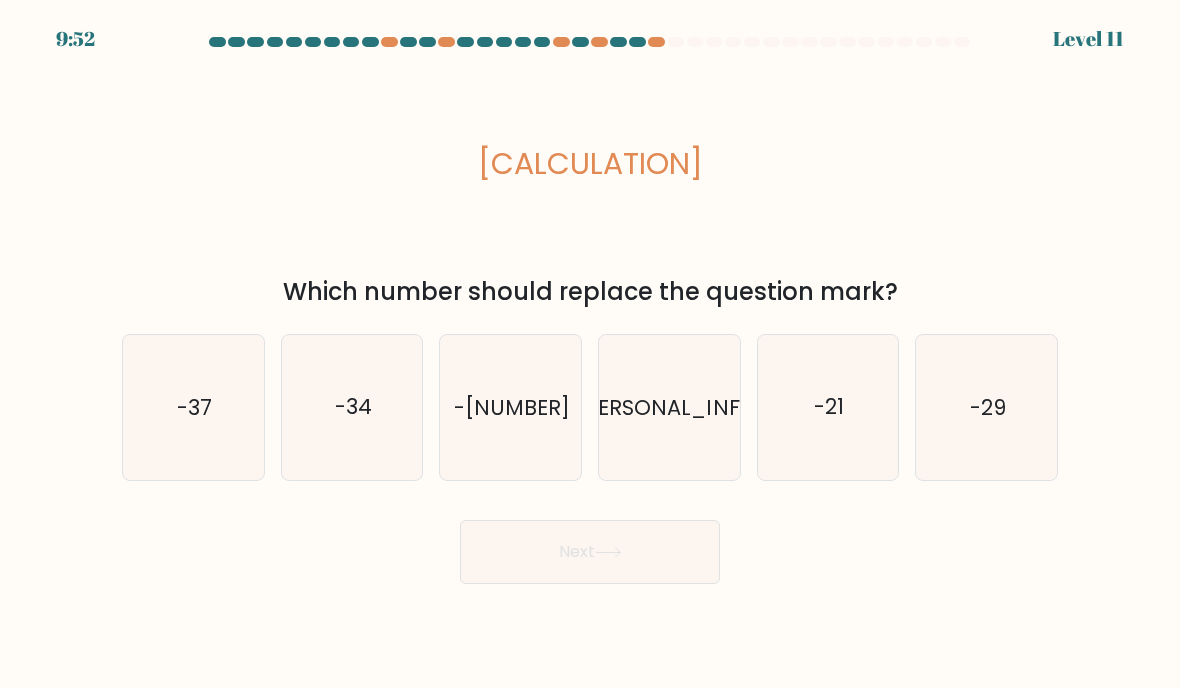 click on "-37" at bounding box center (193, 407) 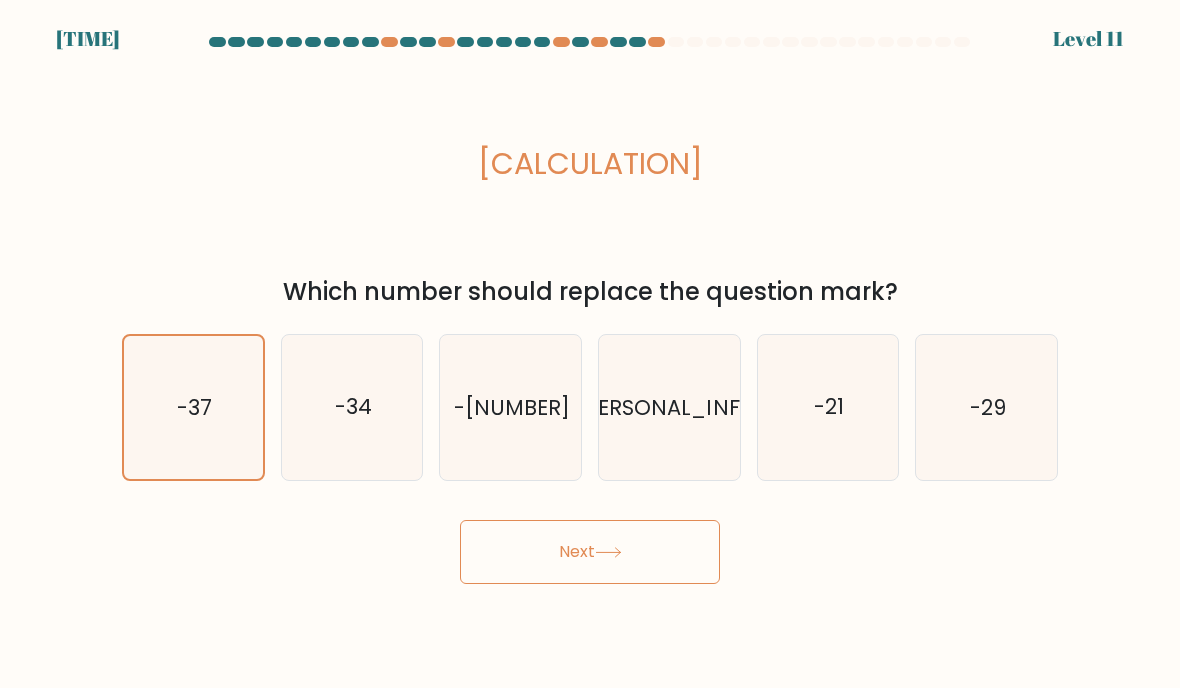 click on "9:51
Level 11" at bounding box center [590, 344] 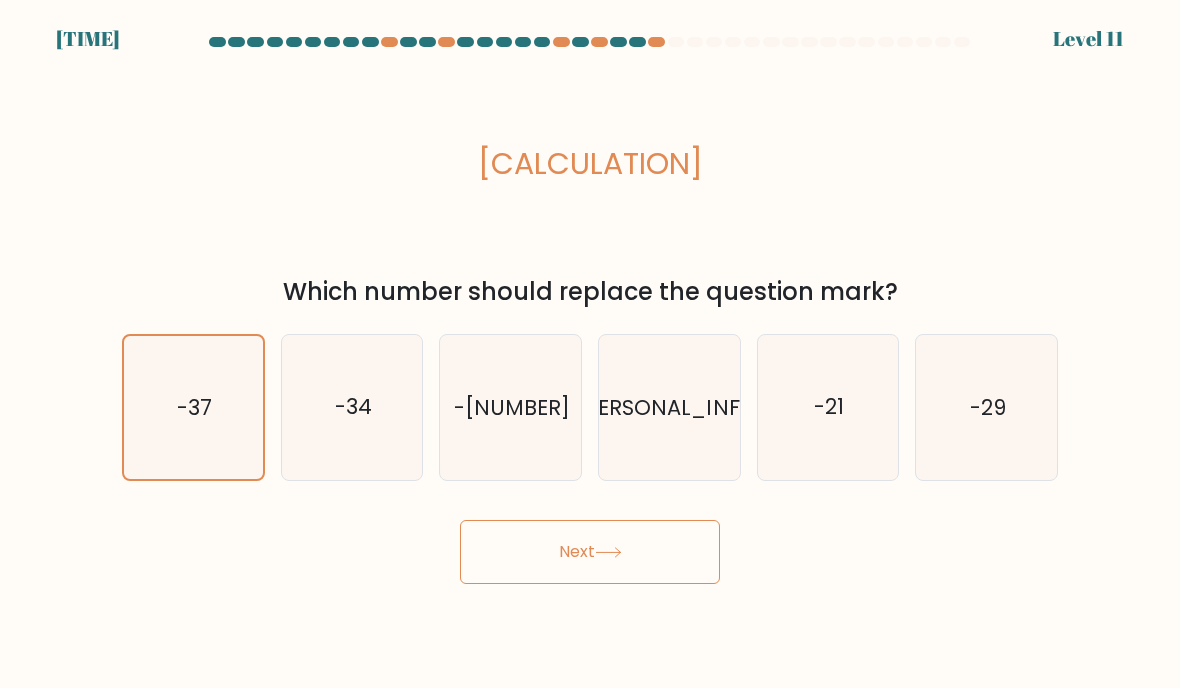 click on "Next" at bounding box center [590, 552] 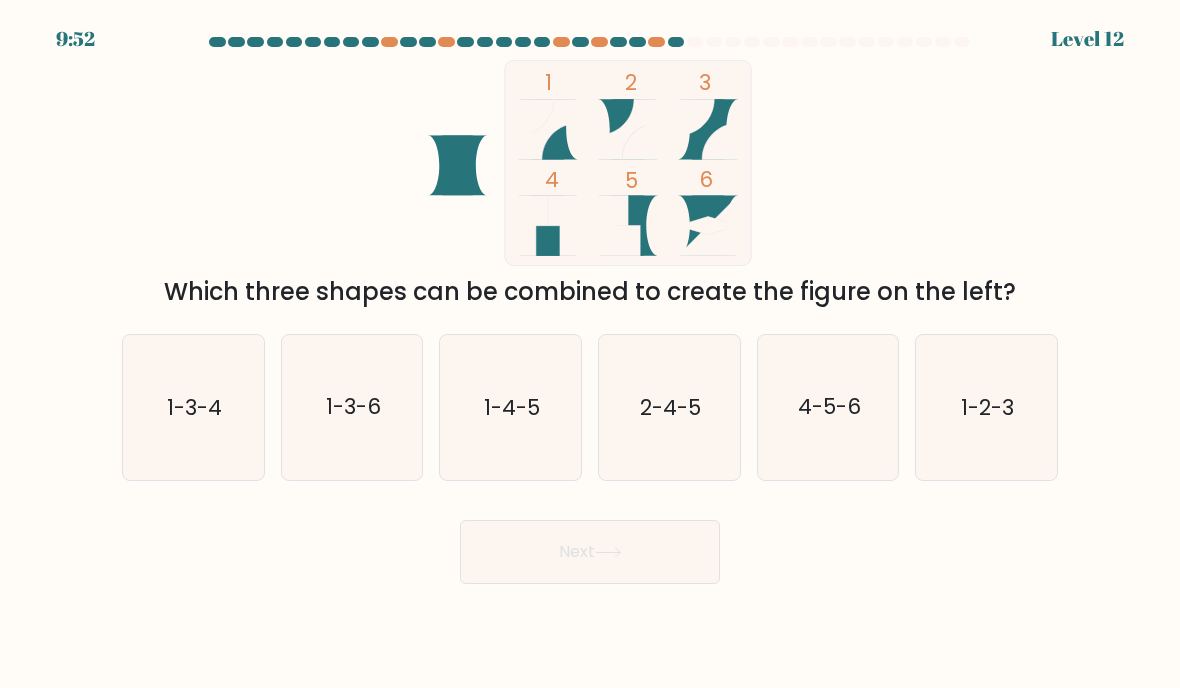 click on "1-2-3" at bounding box center (986, 407) 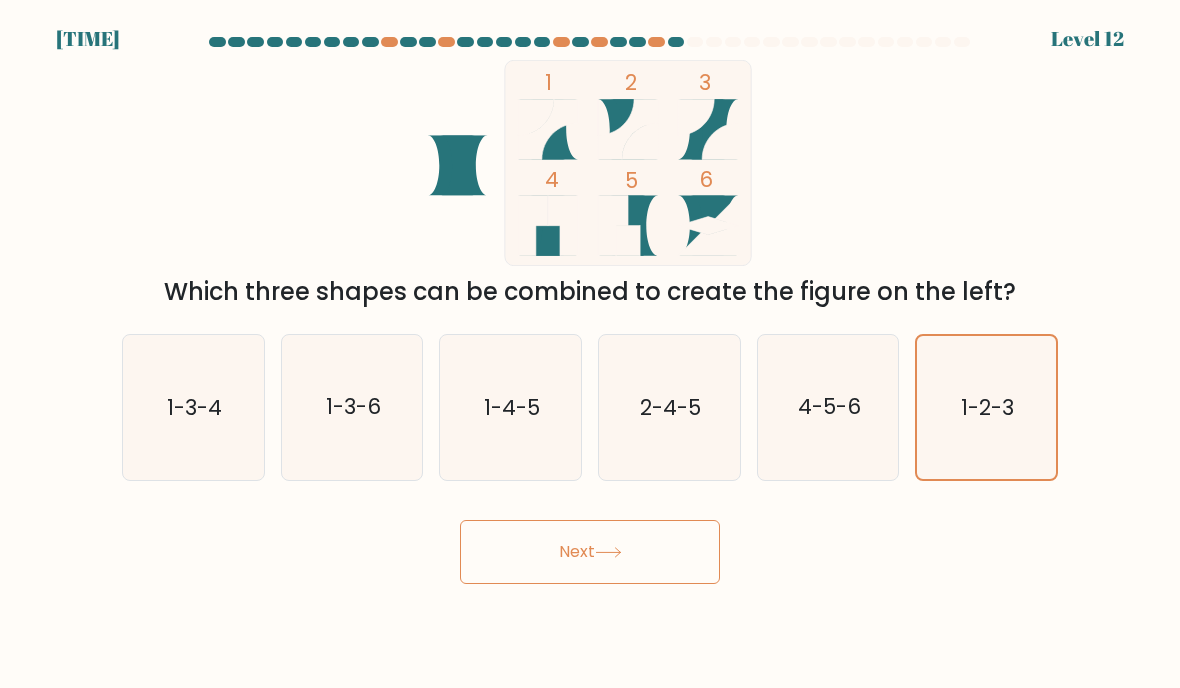 click on "Next" at bounding box center [590, 552] 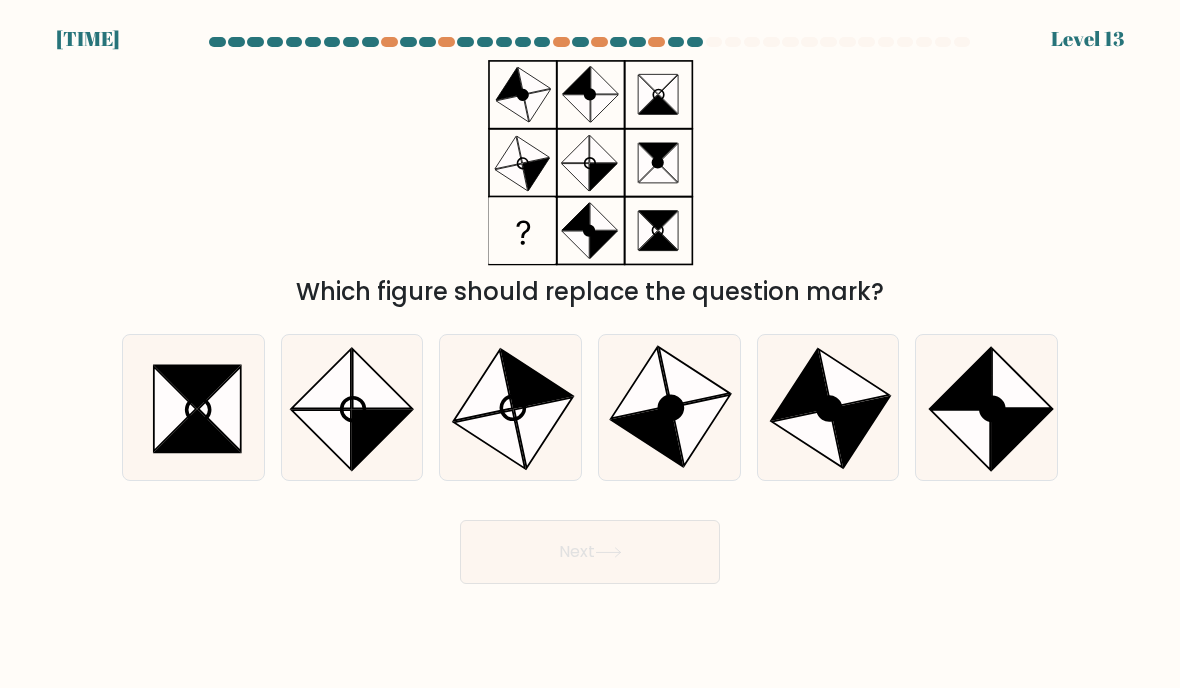 click at bounding box center [197, 431] 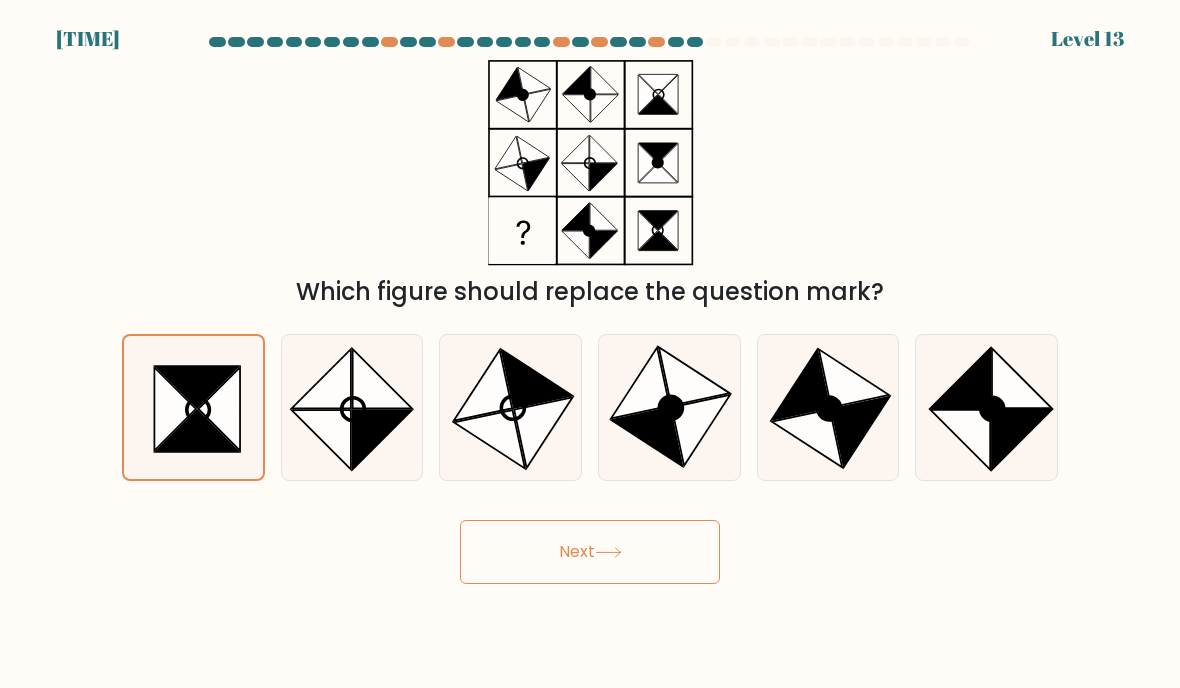 click on "Next" at bounding box center [590, 552] 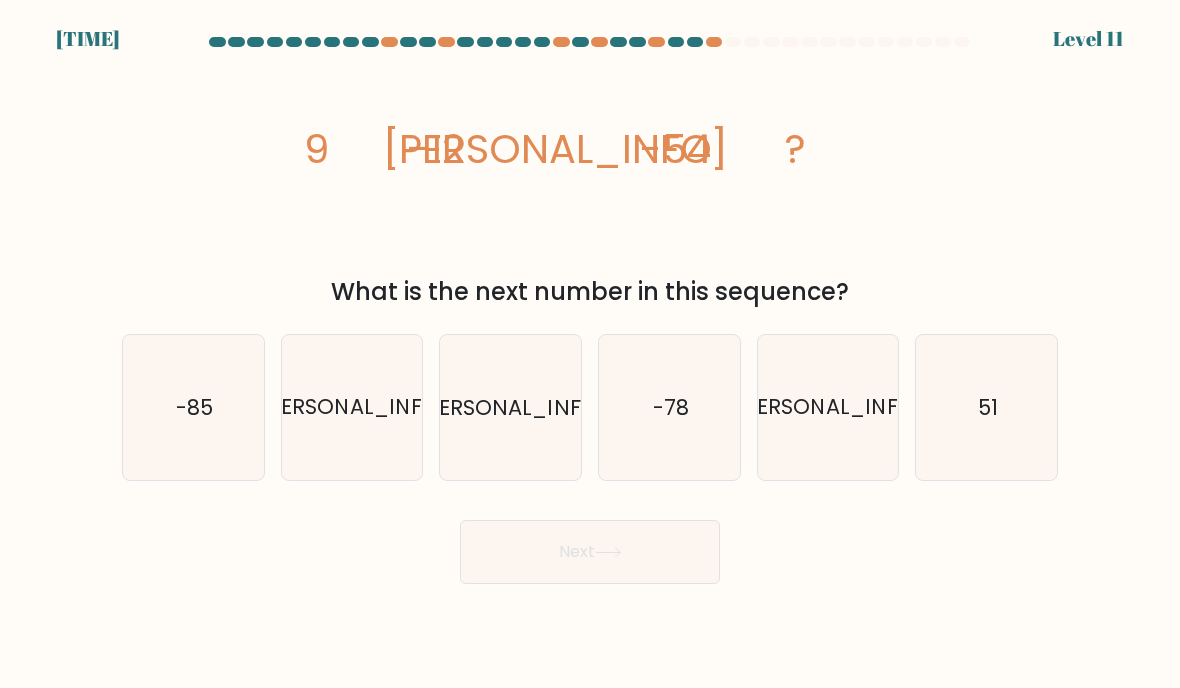 click on "Next" at bounding box center [590, 552] 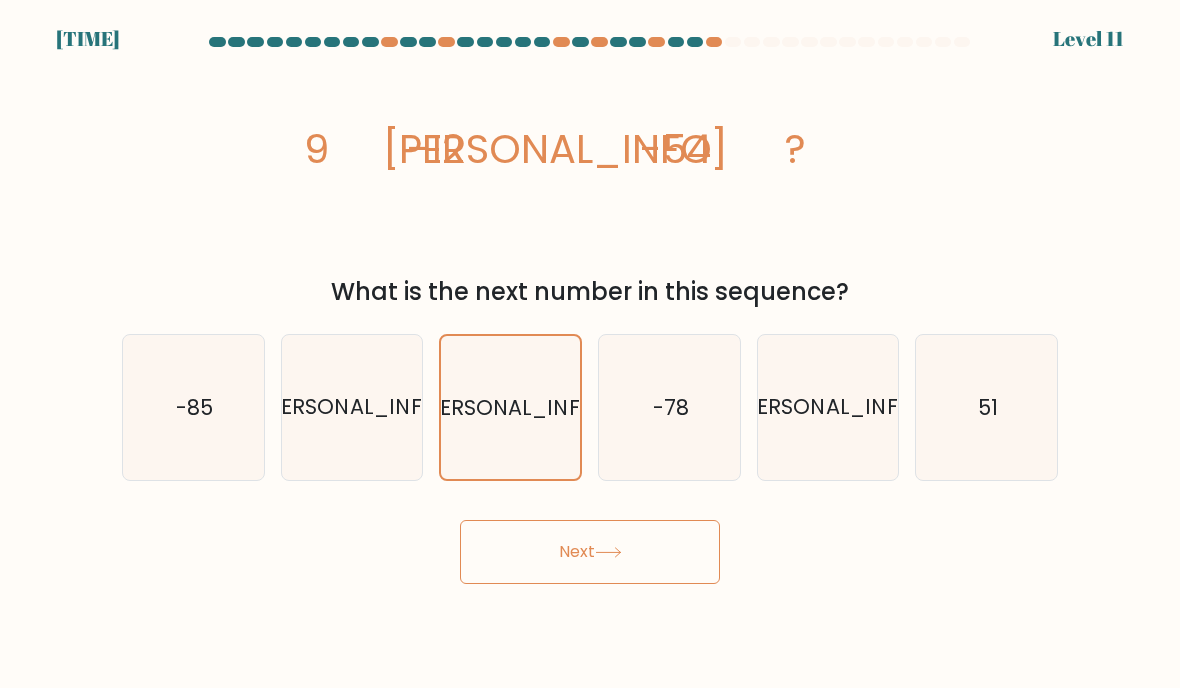 click on "Next" at bounding box center [590, 552] 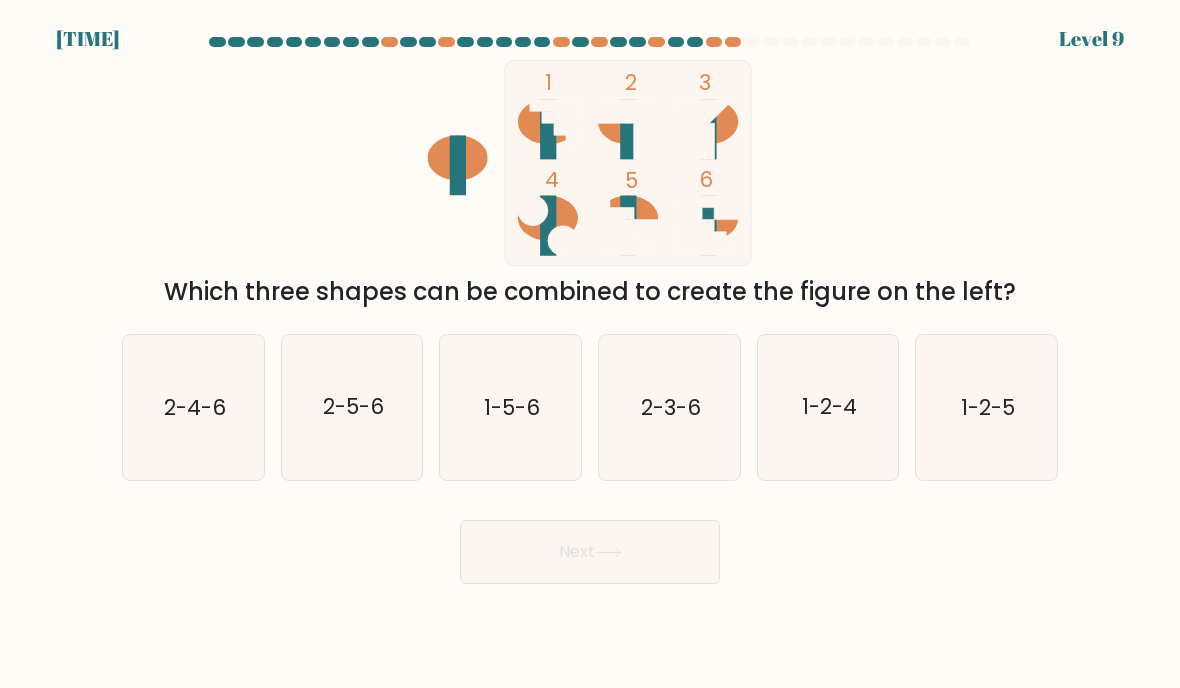 click on "2-3-6" at bounding box center (669, 407) 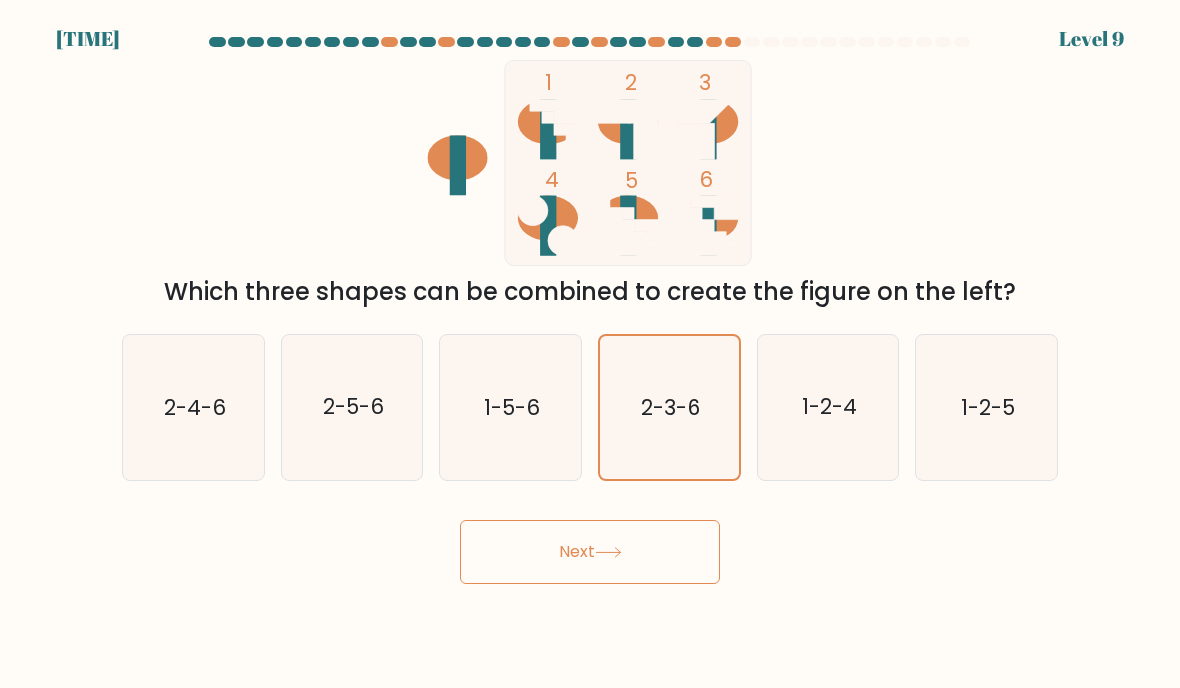 click on "Next" at bounding box center [590, 552] 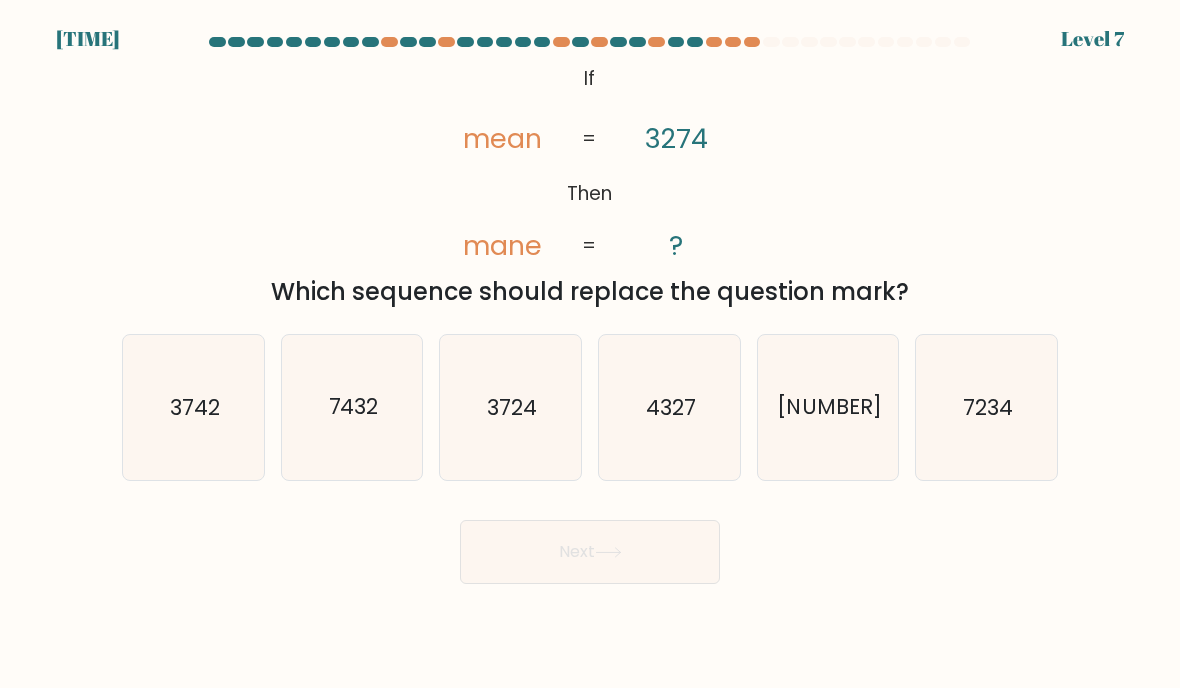 click on "3742" at bounding box center [193, 407] 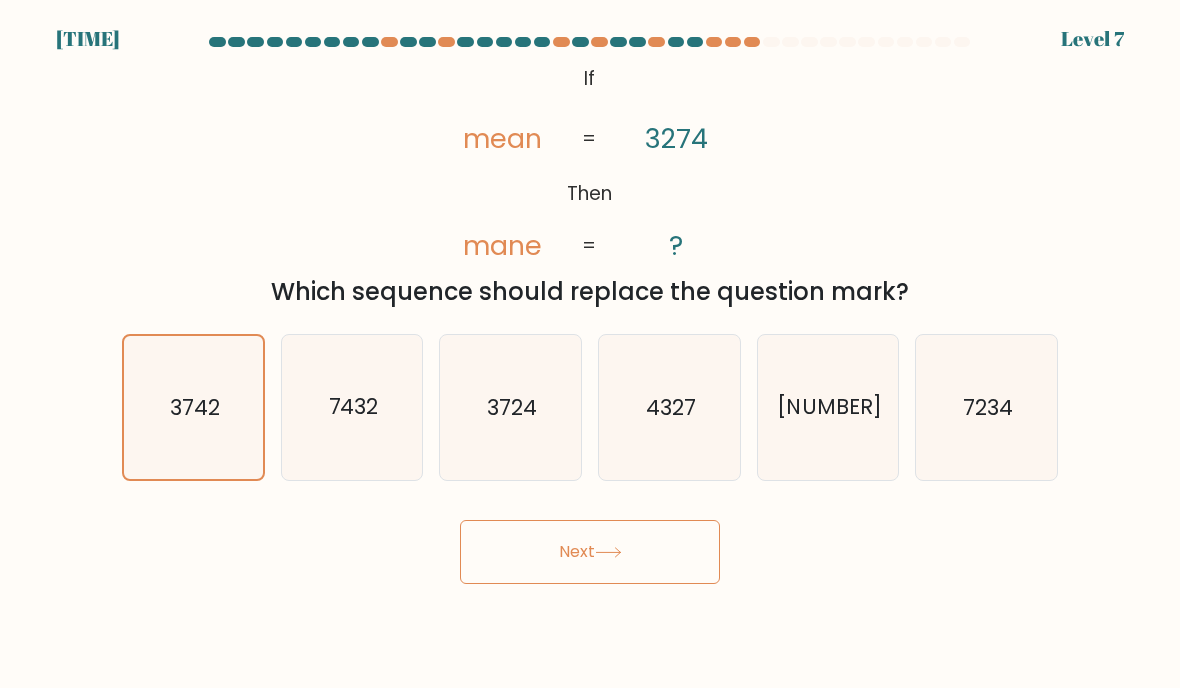 click on "Next" at bounding box center [590, 544] 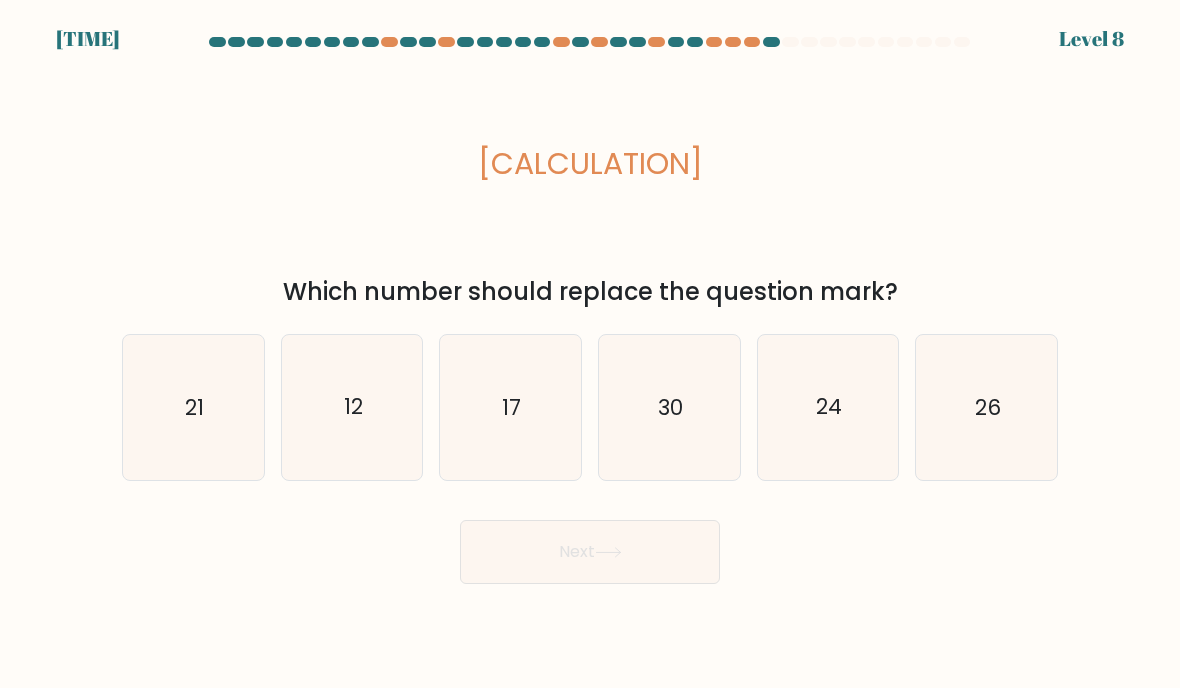 click on "24" at bounding box center (828, 407) 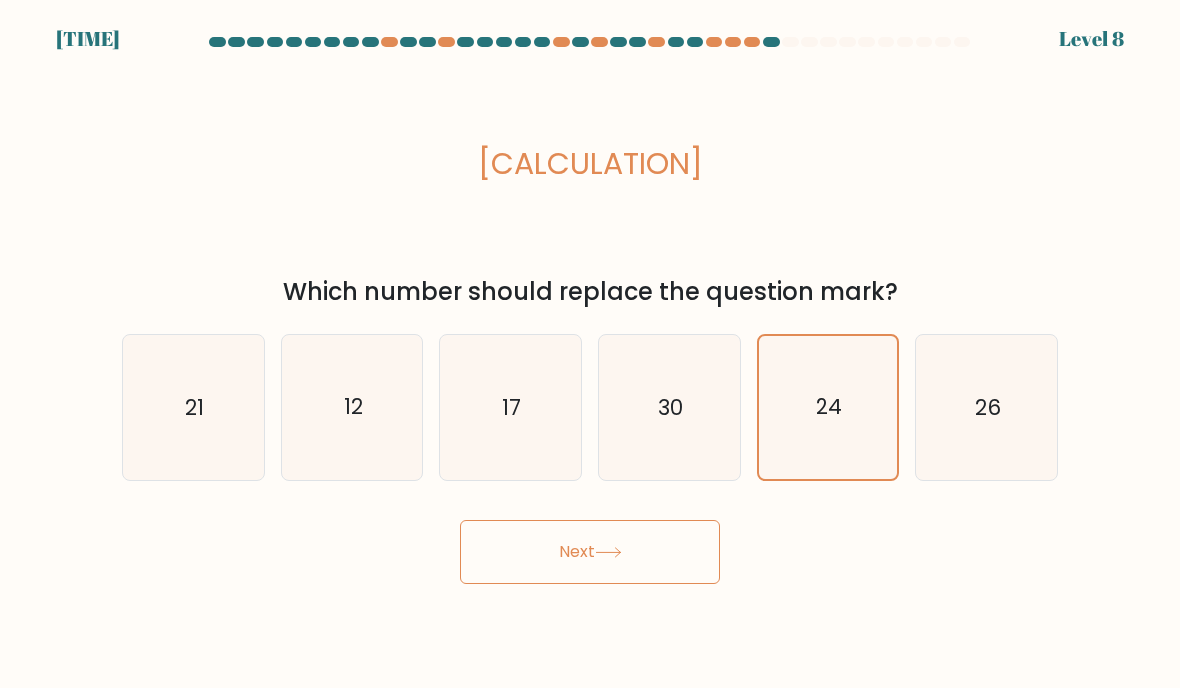 click on "Next" at bounding box center (590, 552) 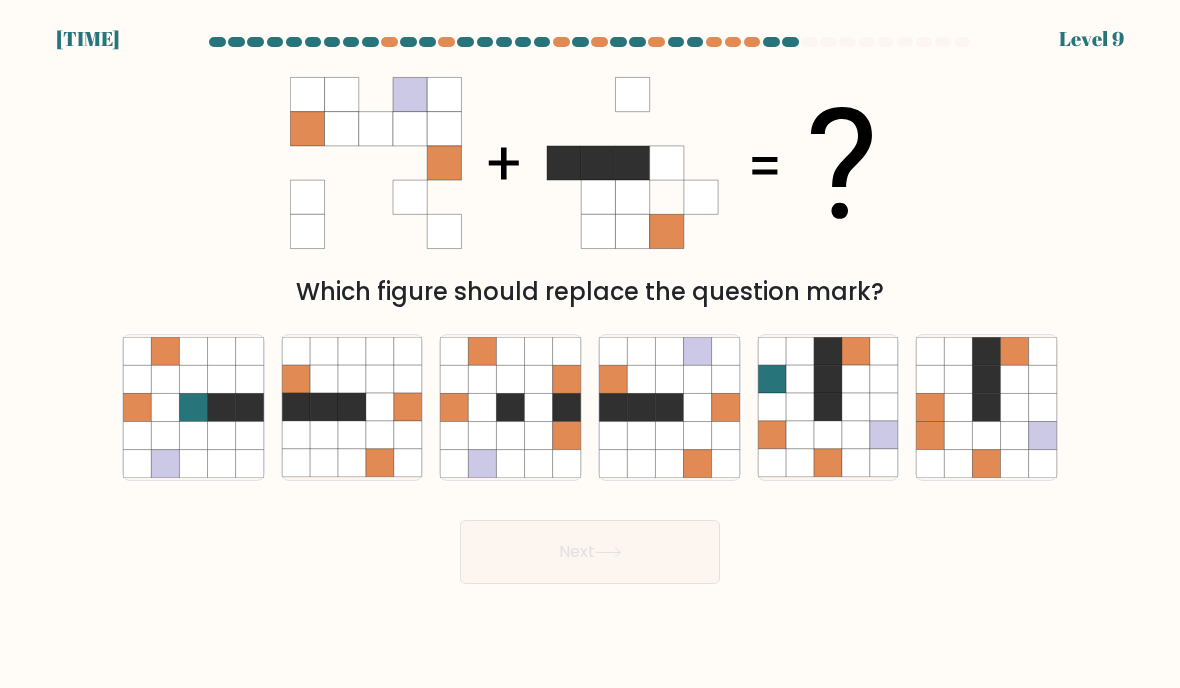 scroll, scrollTop: 84, scrollLeft: 0, axis: vertical 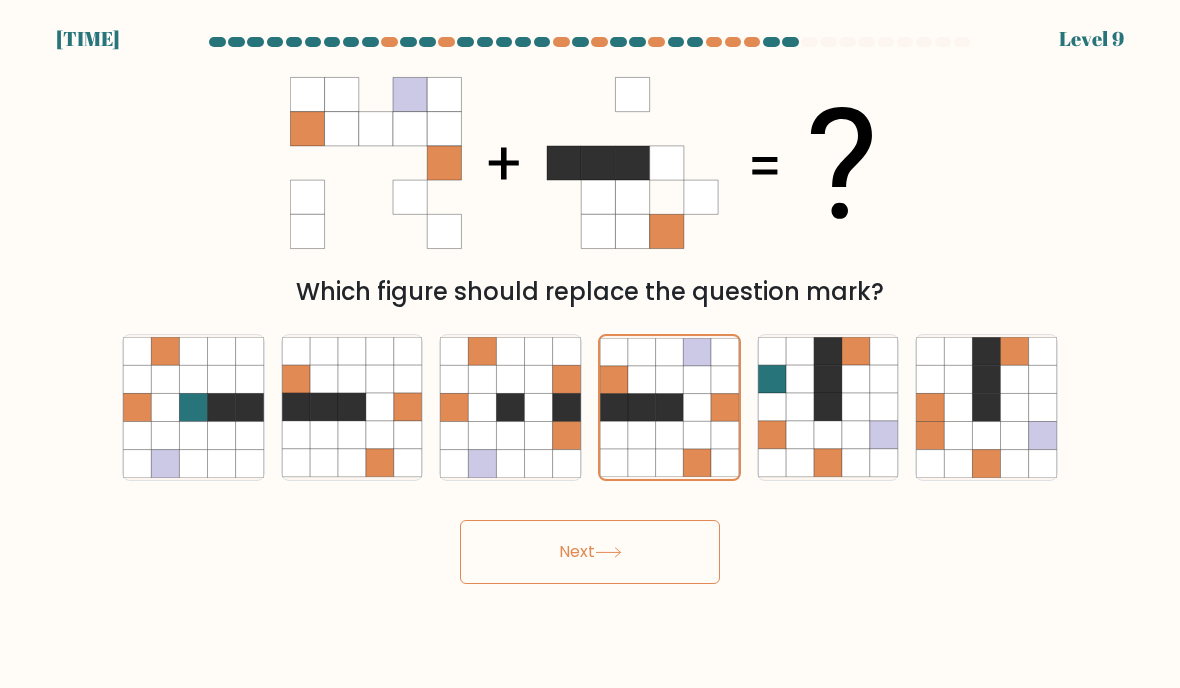click on "Next" at bounding box center [590, 552] 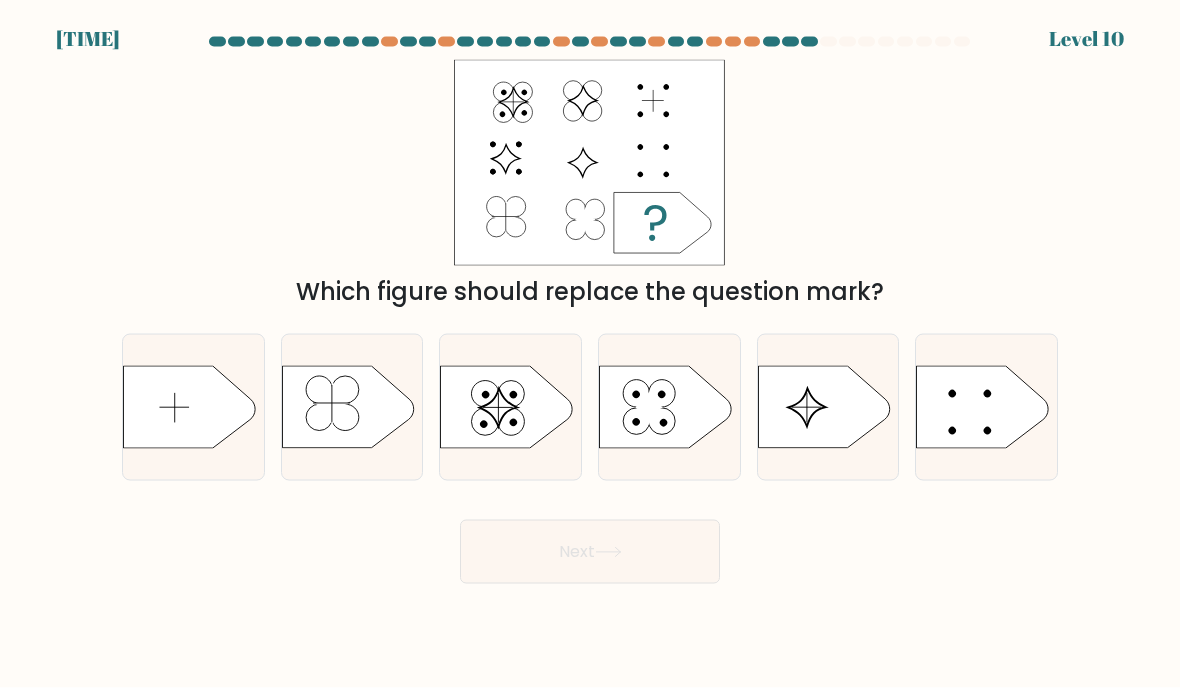 scroll, scrollTop: 13, scrollLeft: 0, axis: vertical 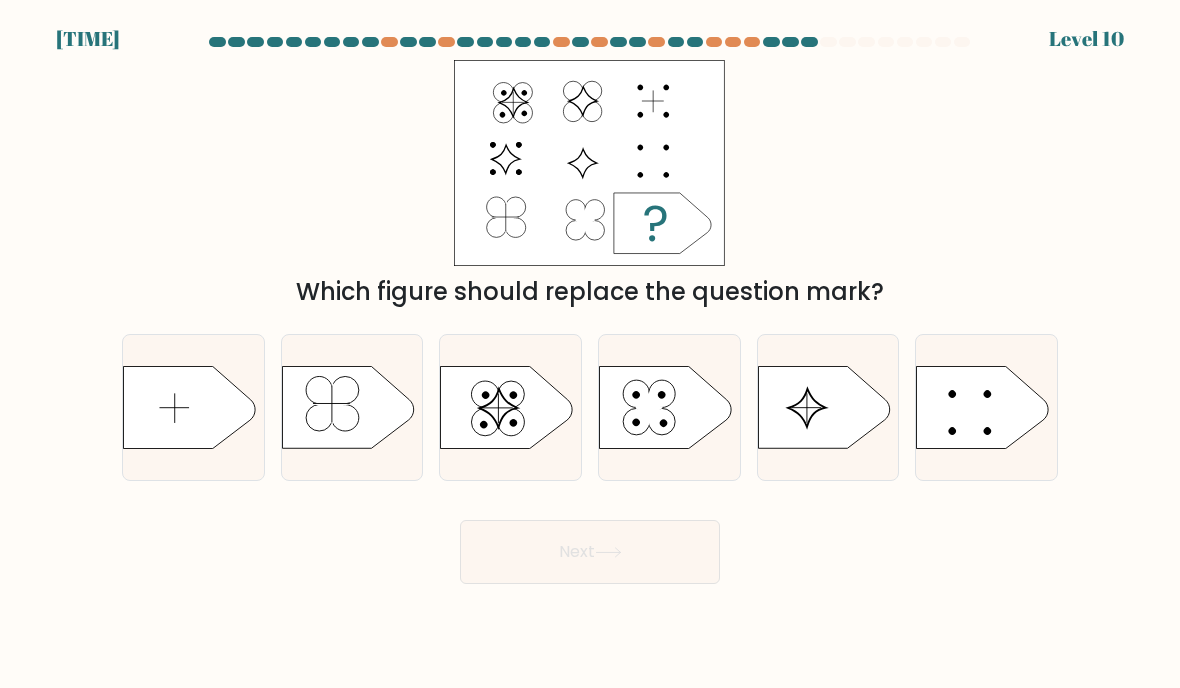 click at bounding box center (669, 407) 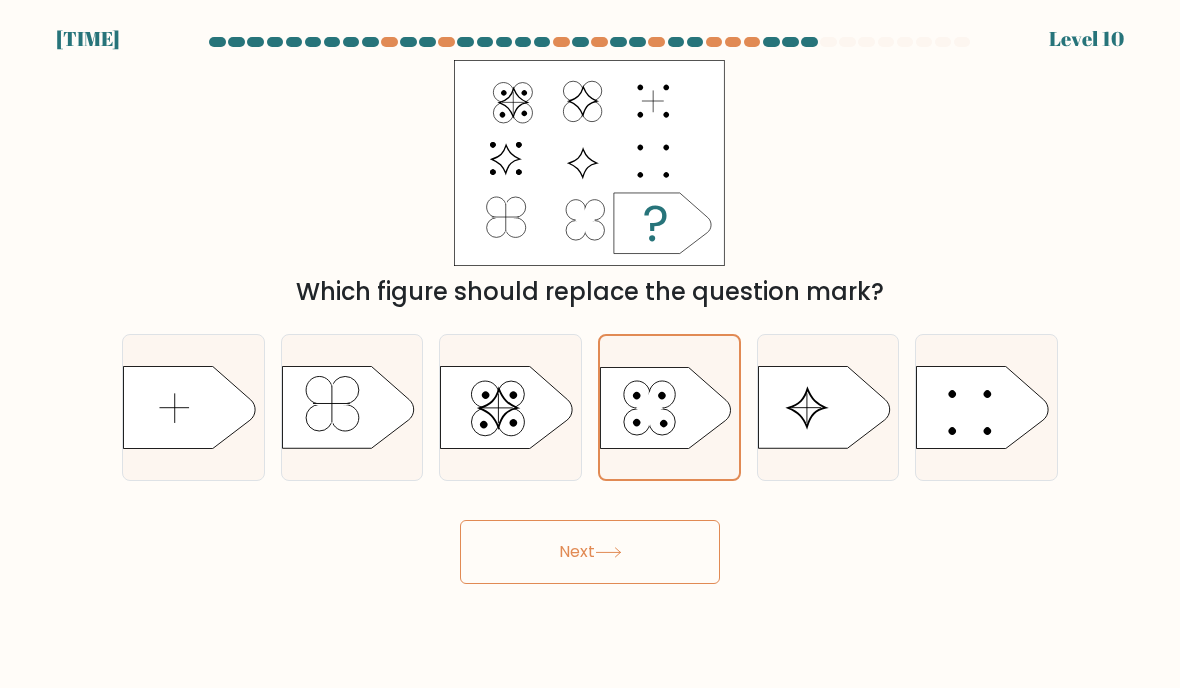 click on "Next" at bounding box center (590, 552) 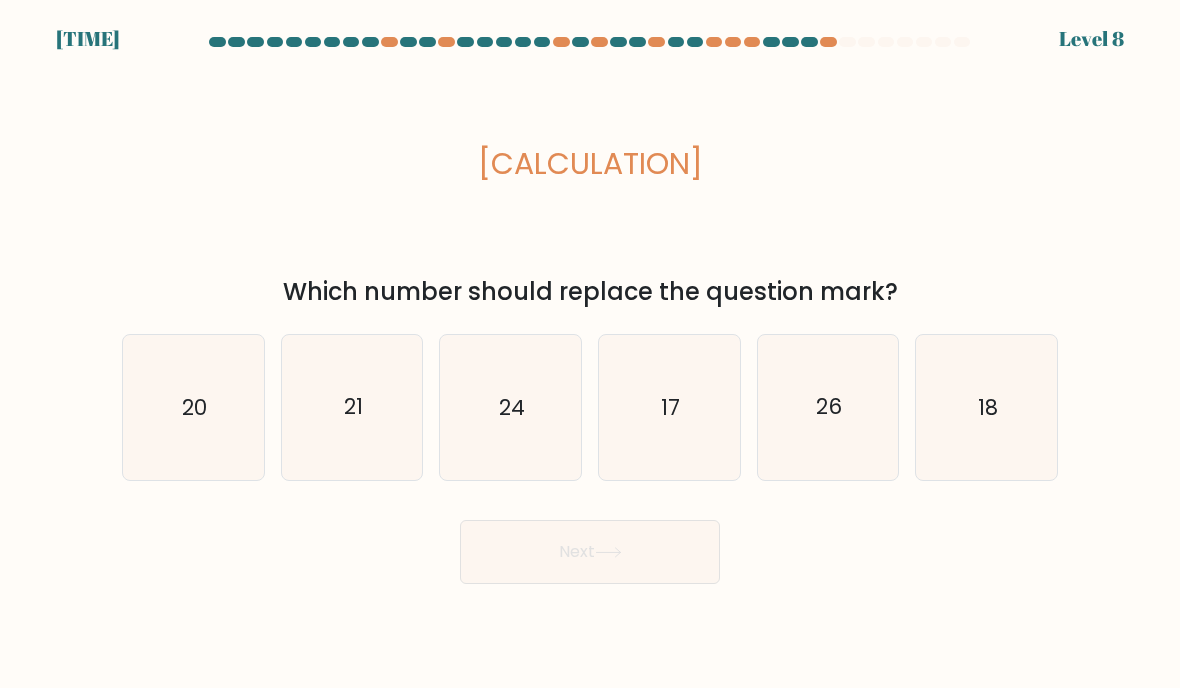 click on "17" at bounding box center (669, 407) 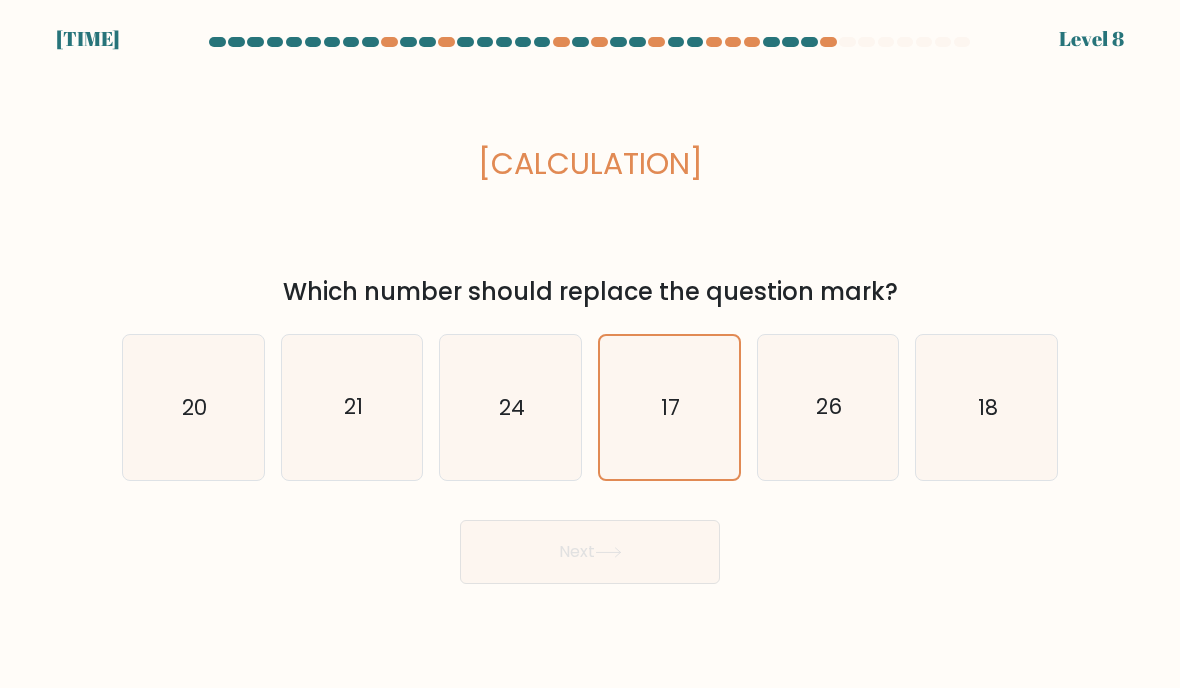 click on "Next" at bounding box center [590, 552] 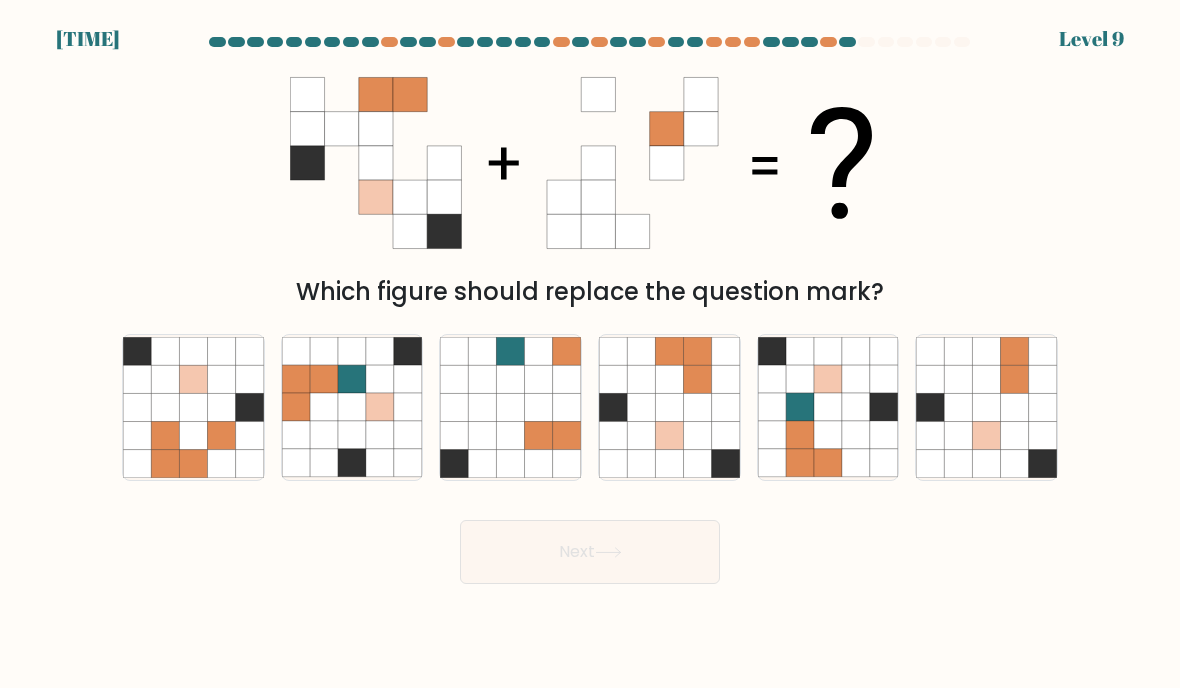 click at bounding box center [725, 436] 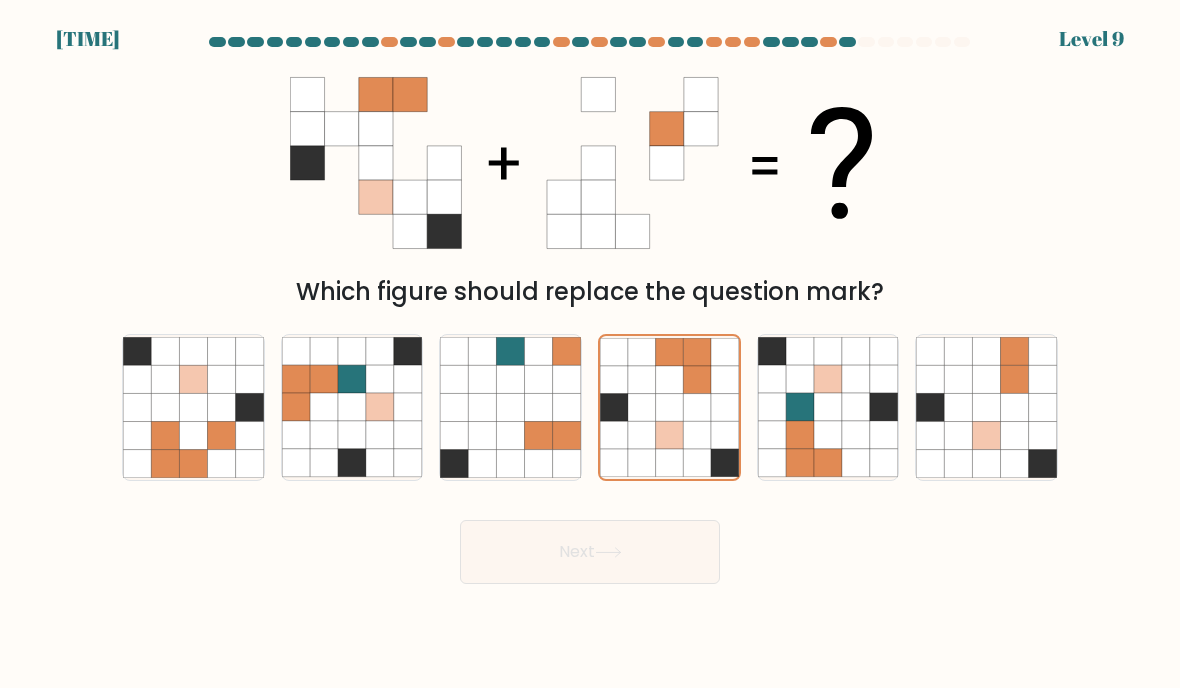 click on "Next" at bounding box center [590, 552] 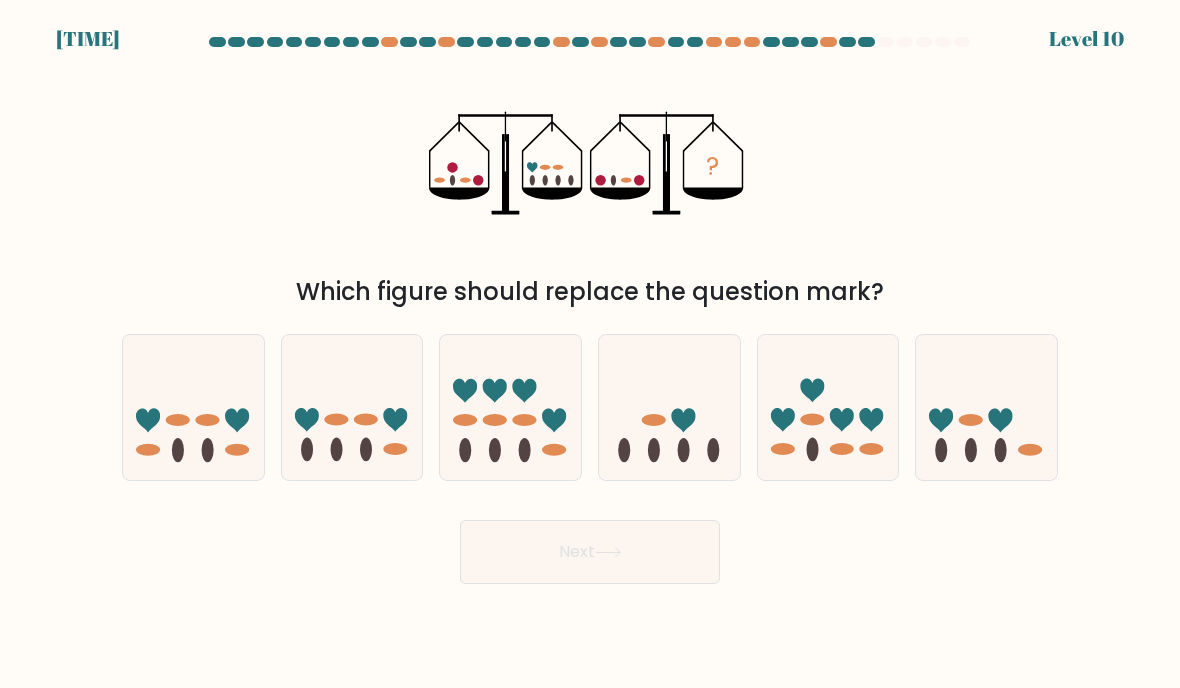 click at bounding box center [683, 420] 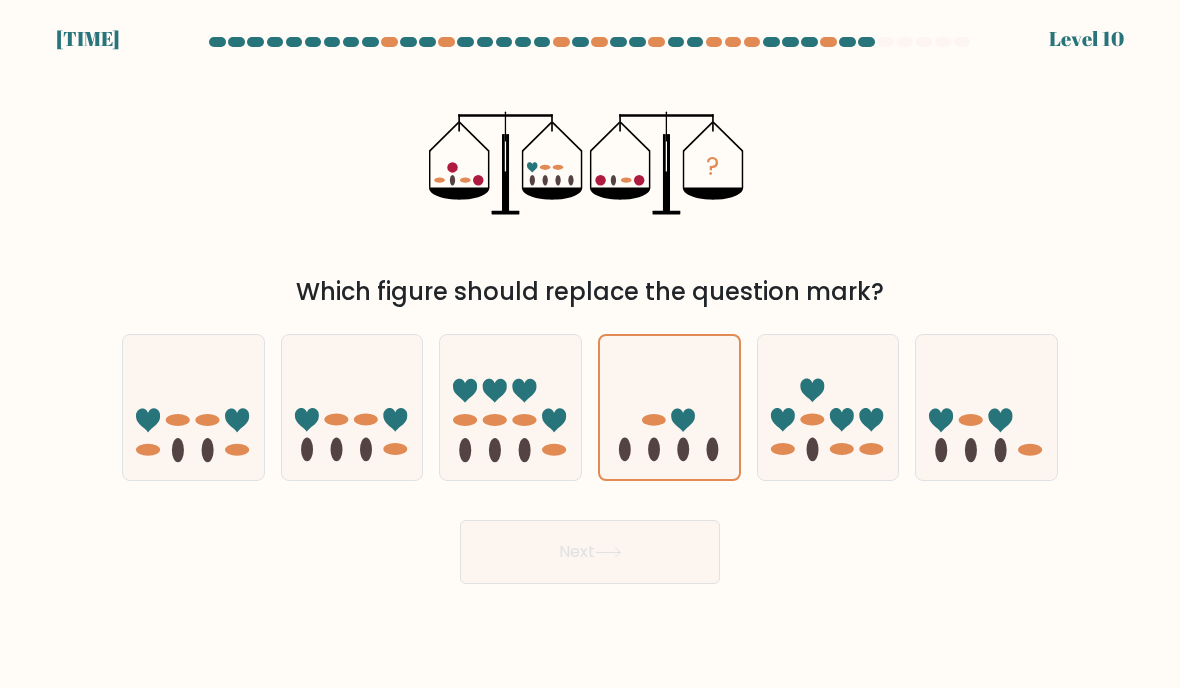 click at bounding box center [608, 552] 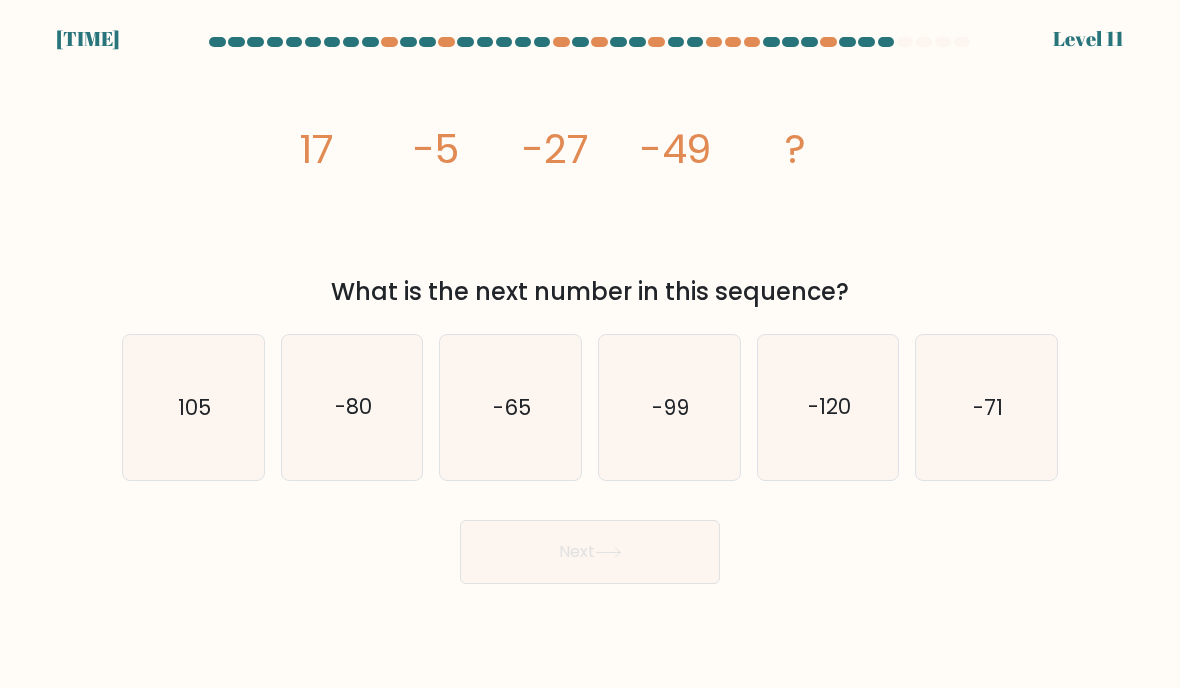 click on "-71" at bounding box center (988, 407) 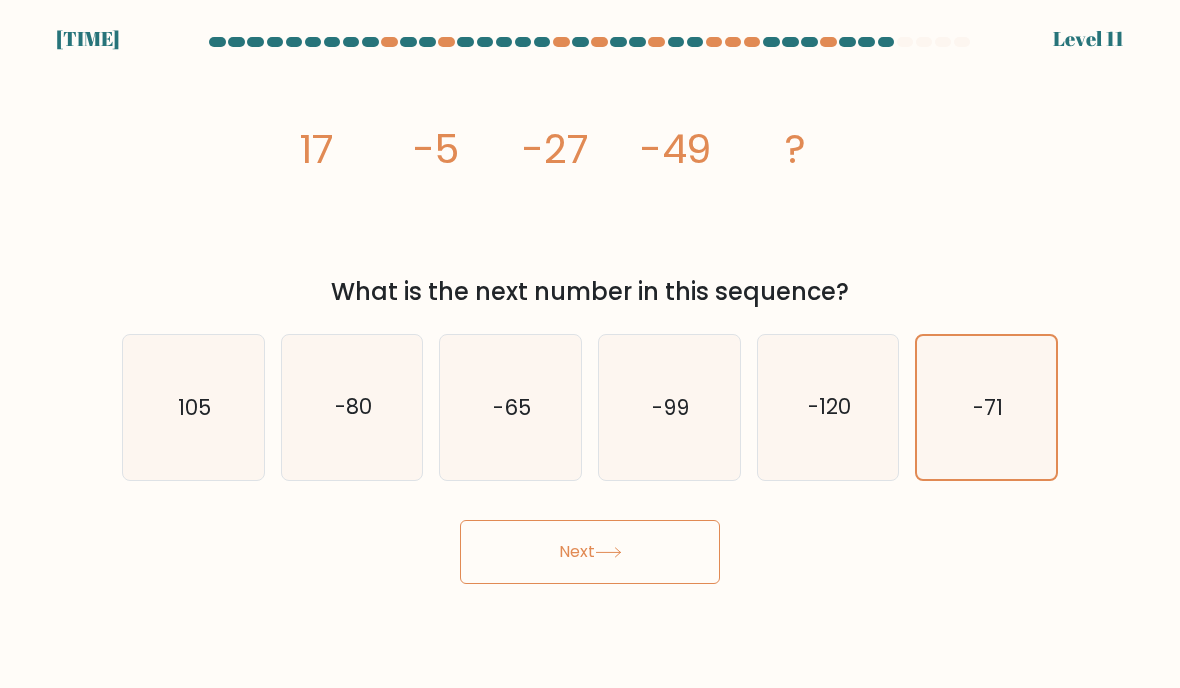 click on "Next" at bounding box center (590, 552) 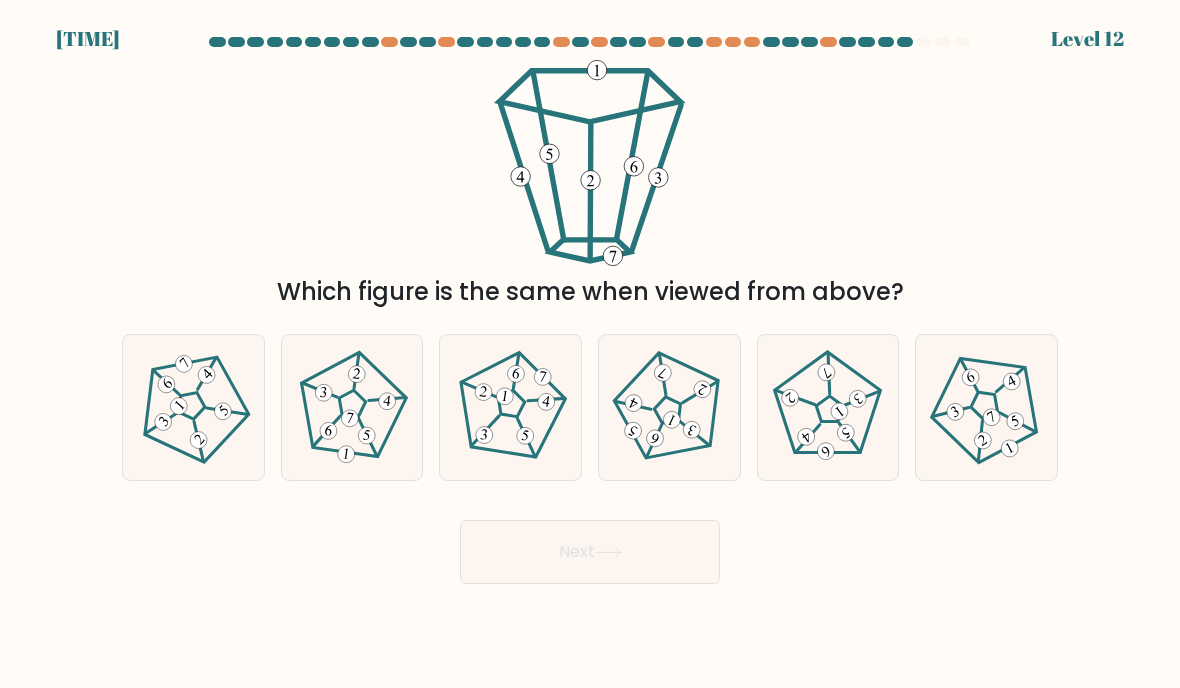 click on "Which figure is the same when viewed from above?" at bounding box center (590, 185) 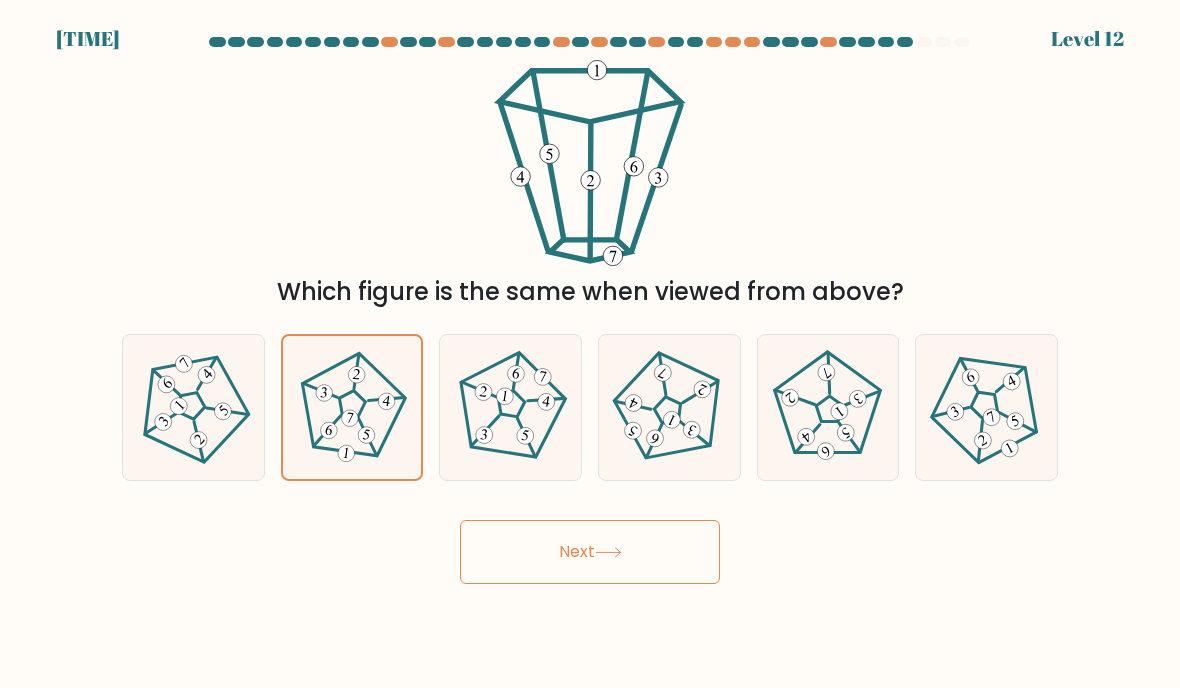 click on "Next" at bounding box center (590, 552) 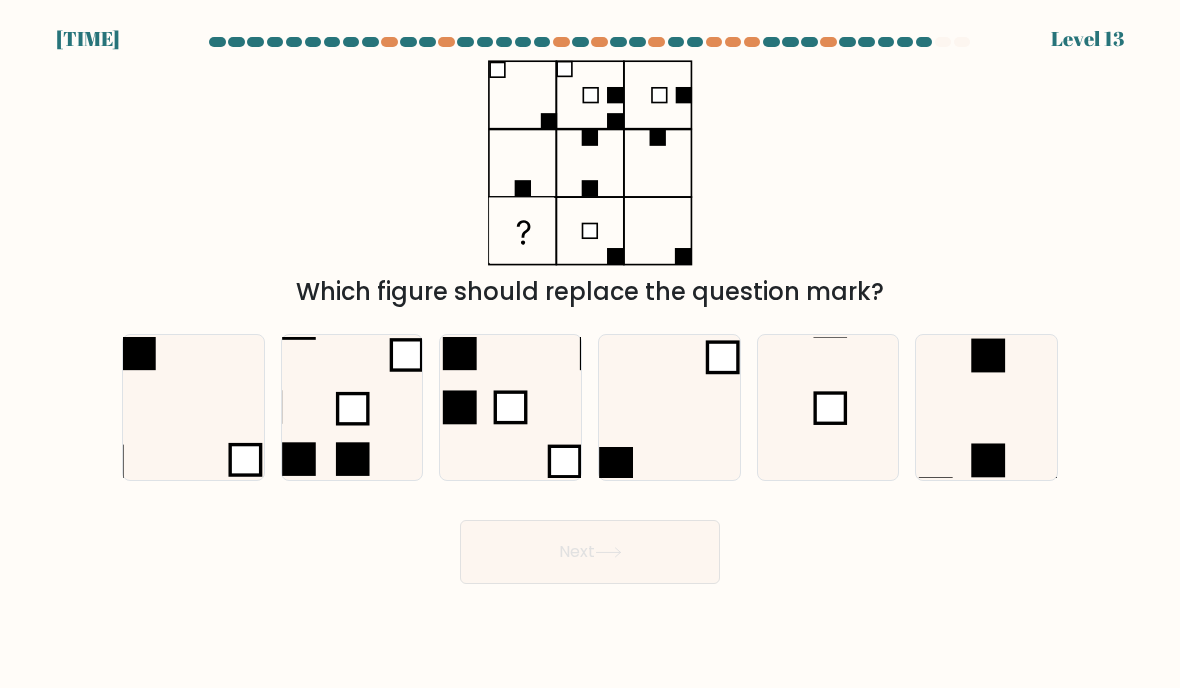 click at bounding box center [193, 407] 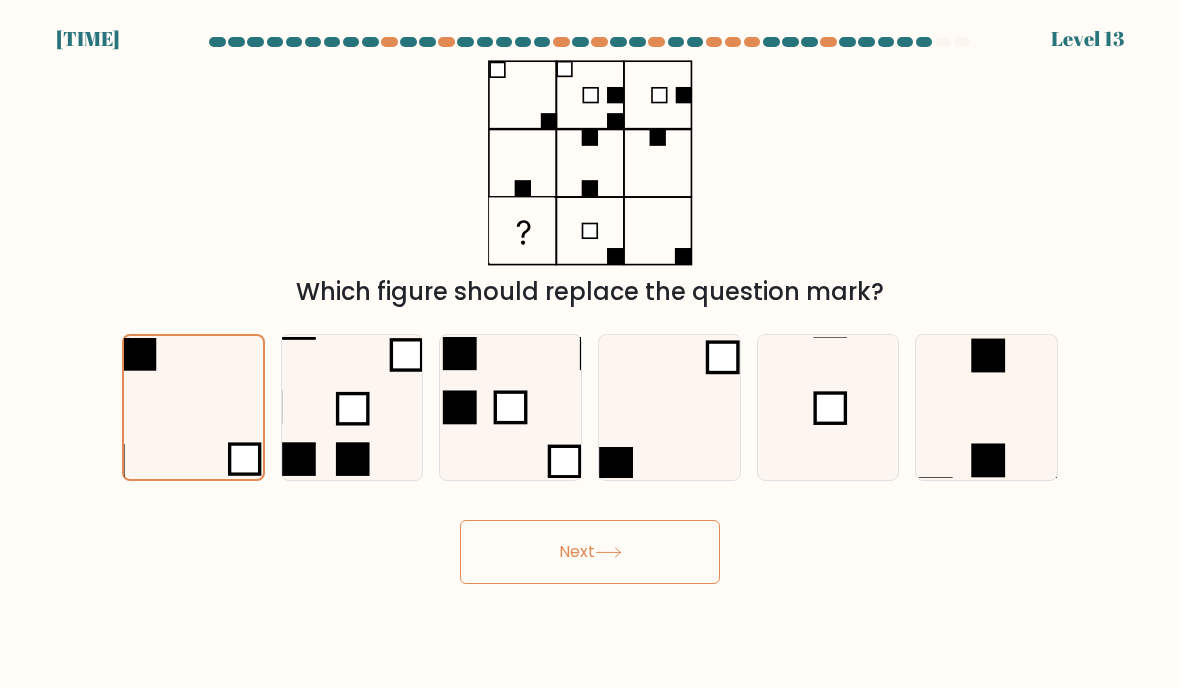 click on "Next" at bounding box center (590, 552) 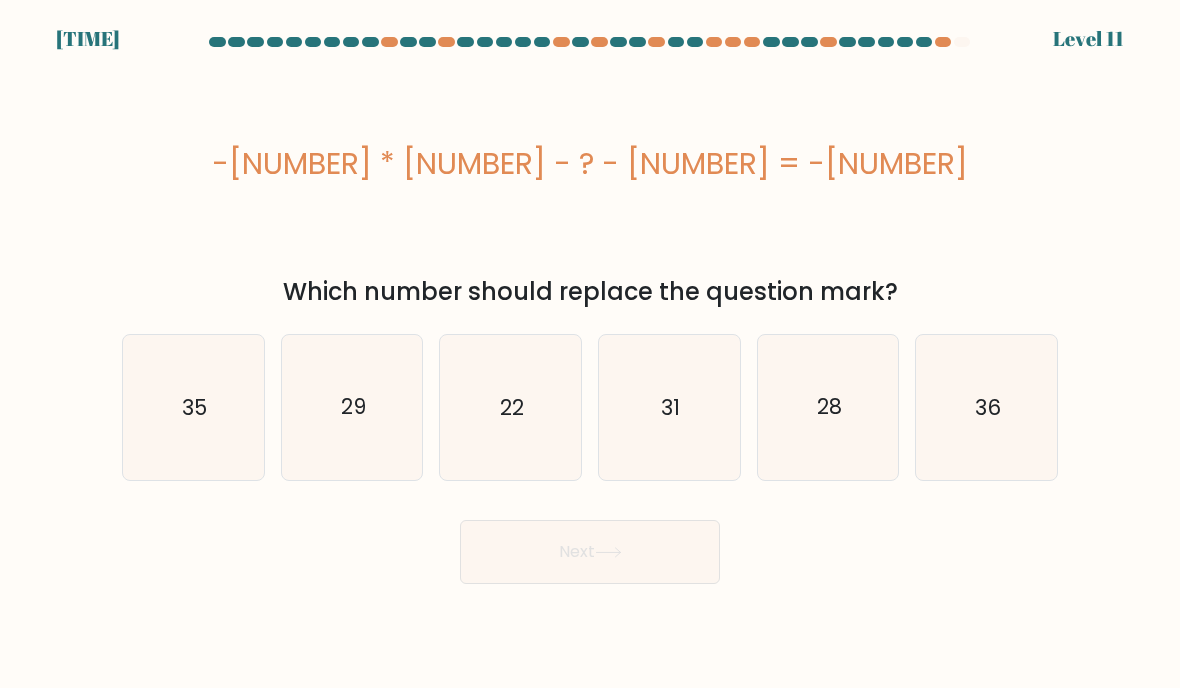 click on "22" at bounding box center [510, 407] 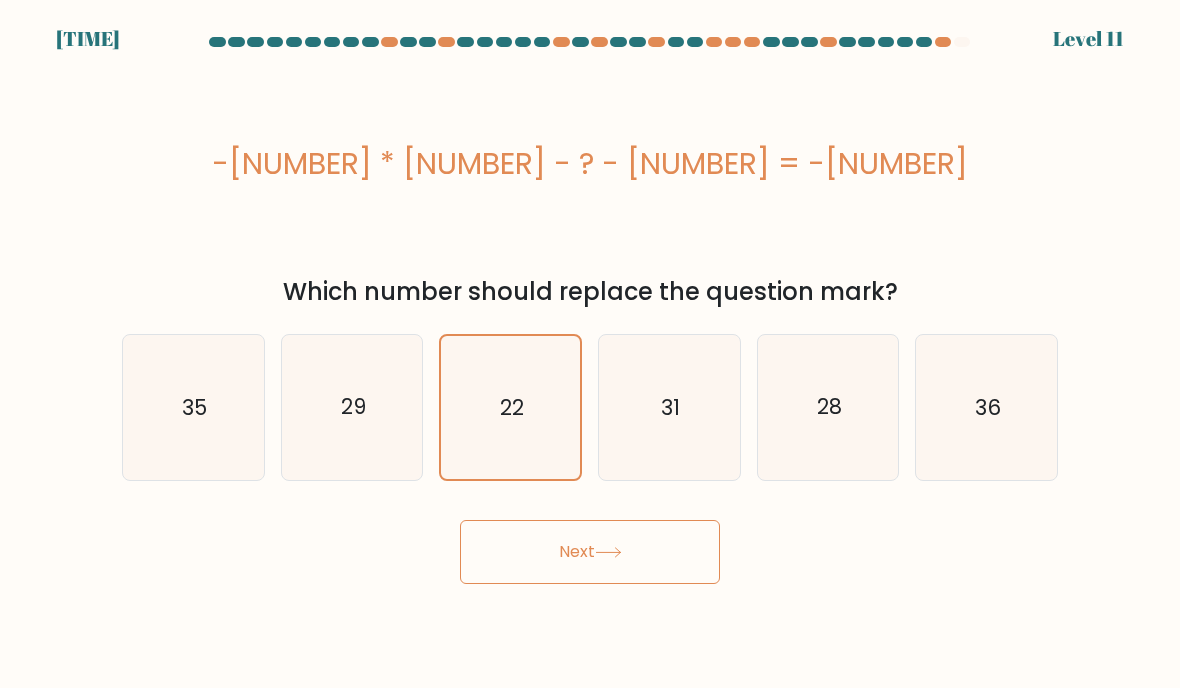 click on "Next" at bounding box center (590, 552) 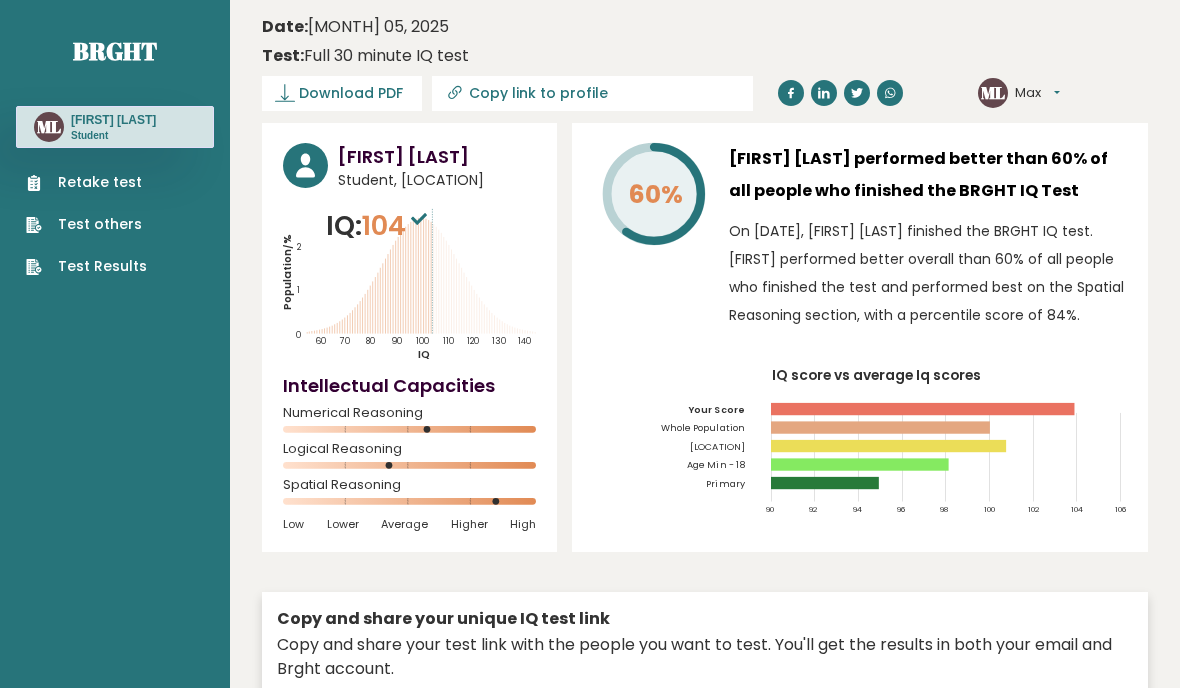 scroll, scrollTop: 0, scrollLeft: 0, axis: both 